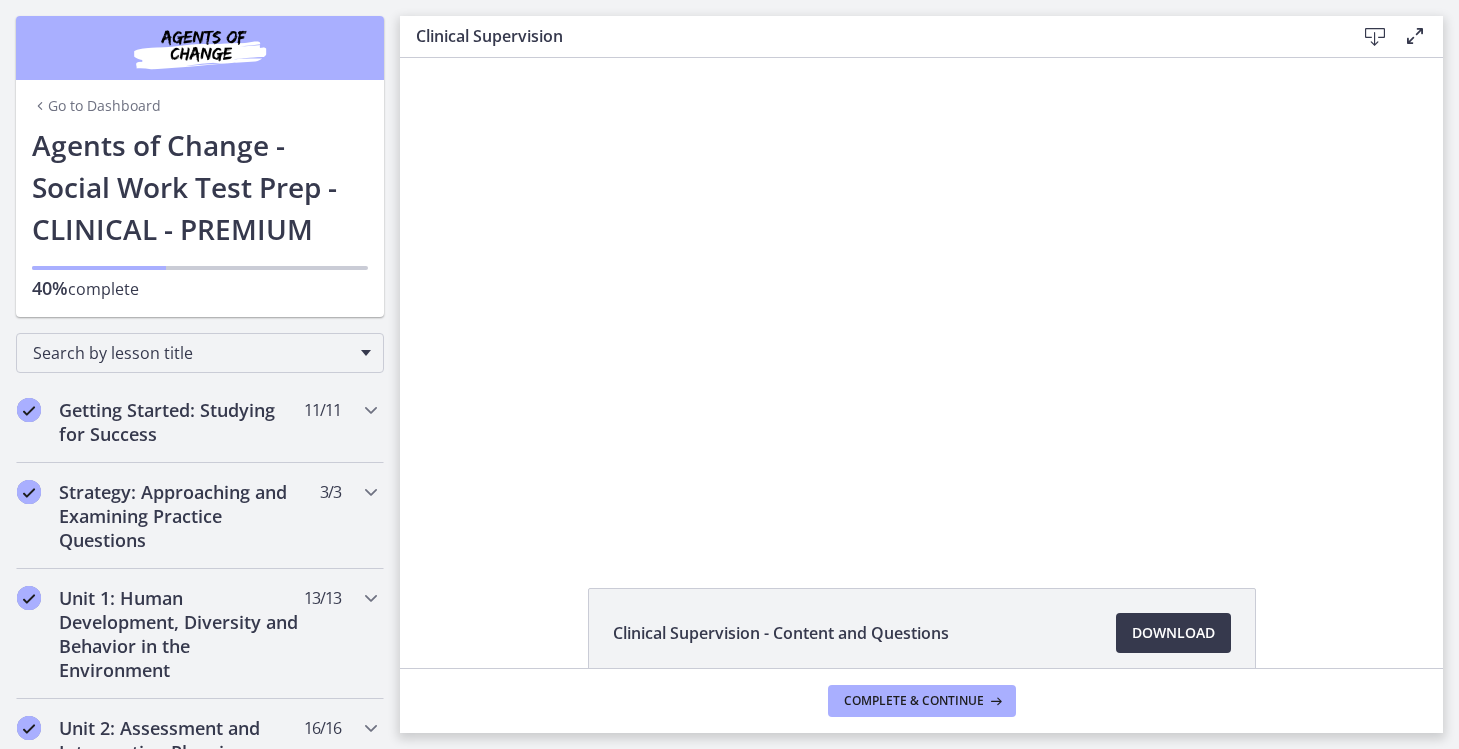 scroll, scrollTop: 0, scrollLeft: 0, axis: both 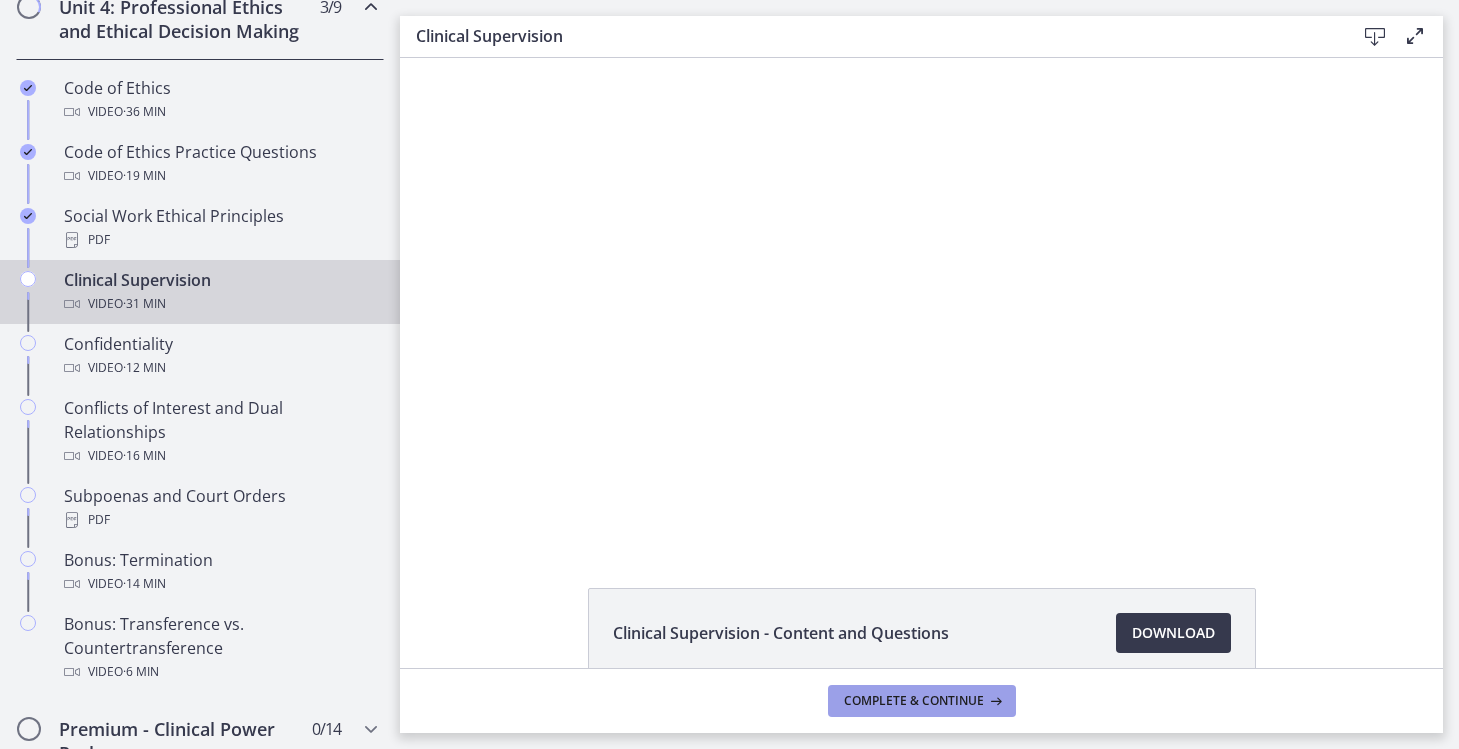 click on "Complete & continue" at bounding box center (914, 701) 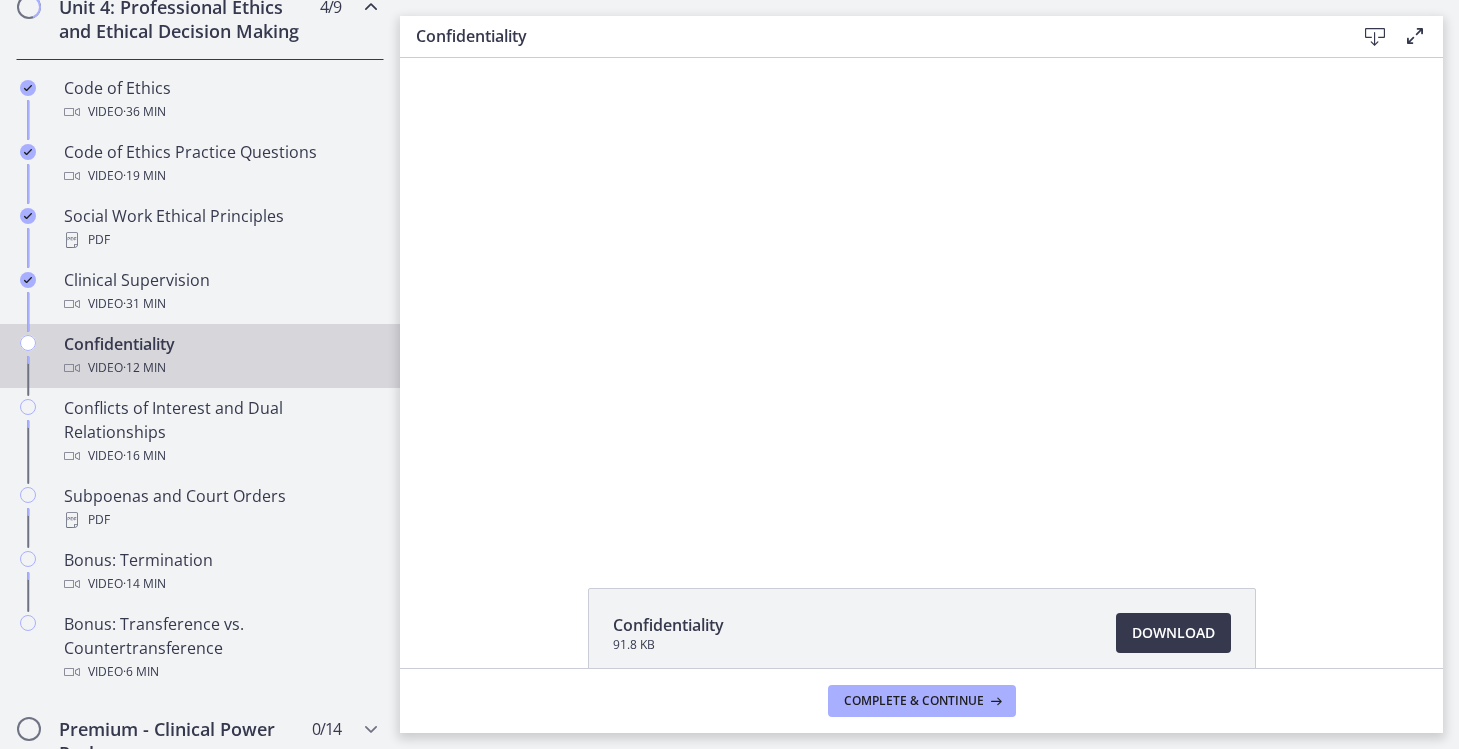 scroll, scrollTop: 0, scrollLeft: 0, axis: both 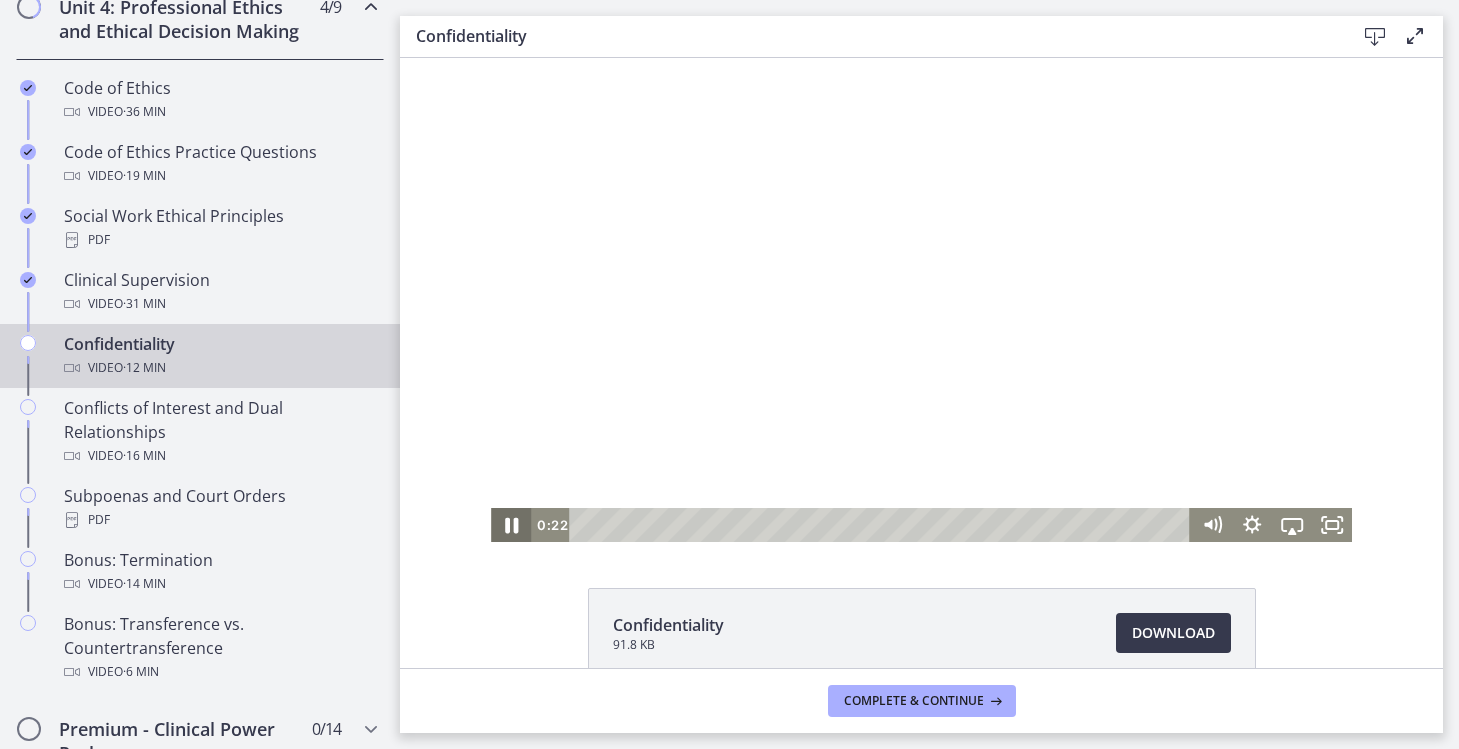 click 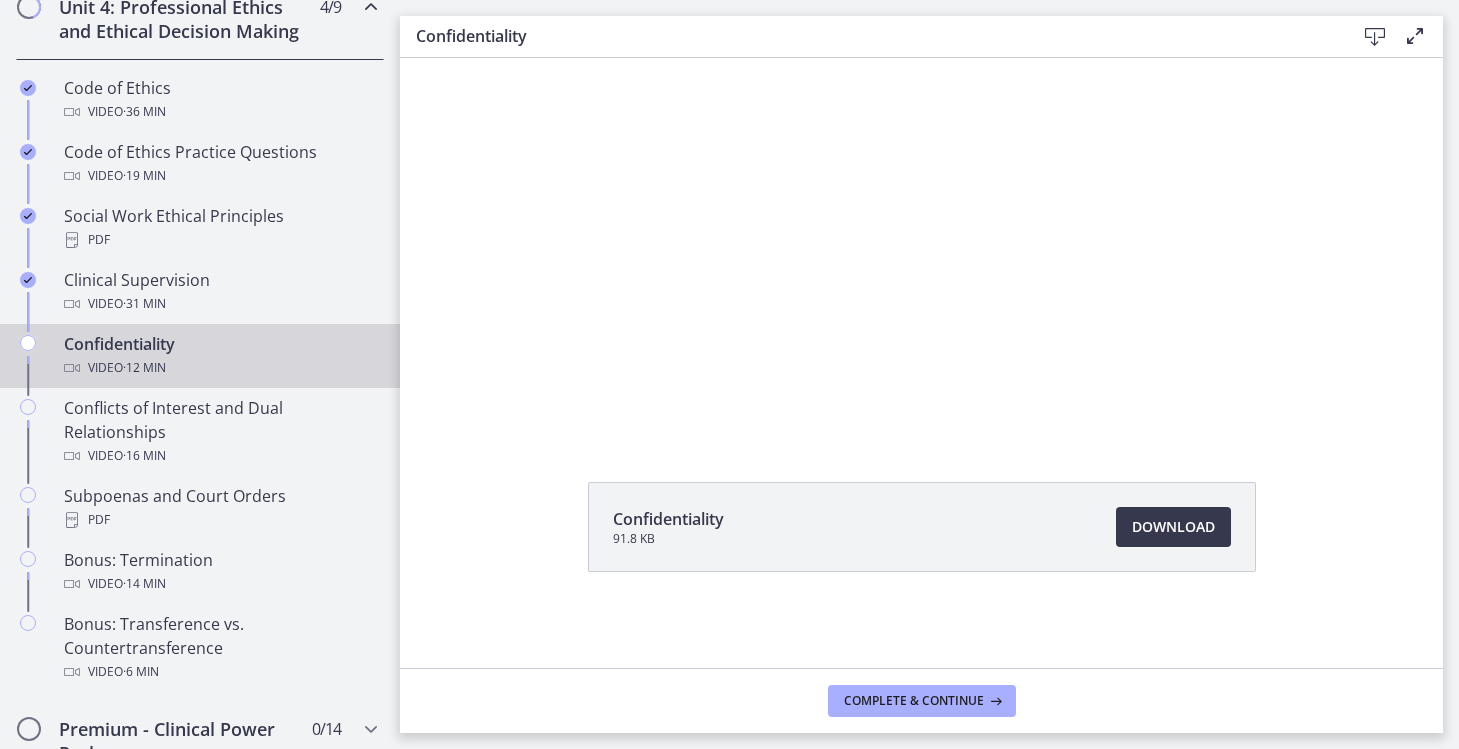scroll, scrollTop: 9, scrollLeft: 0, axis: vertical 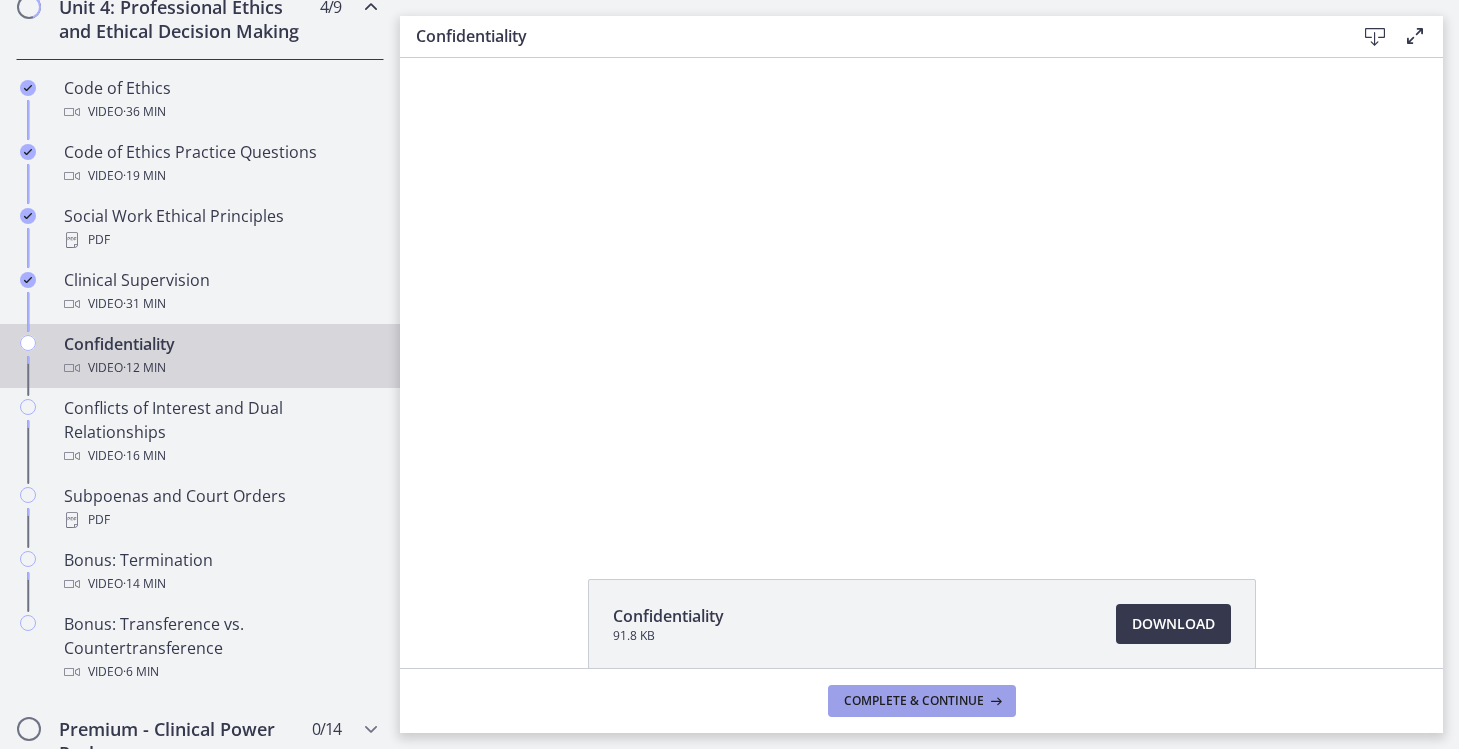 click on "Complete & continue" at bounding box center [914, 701] 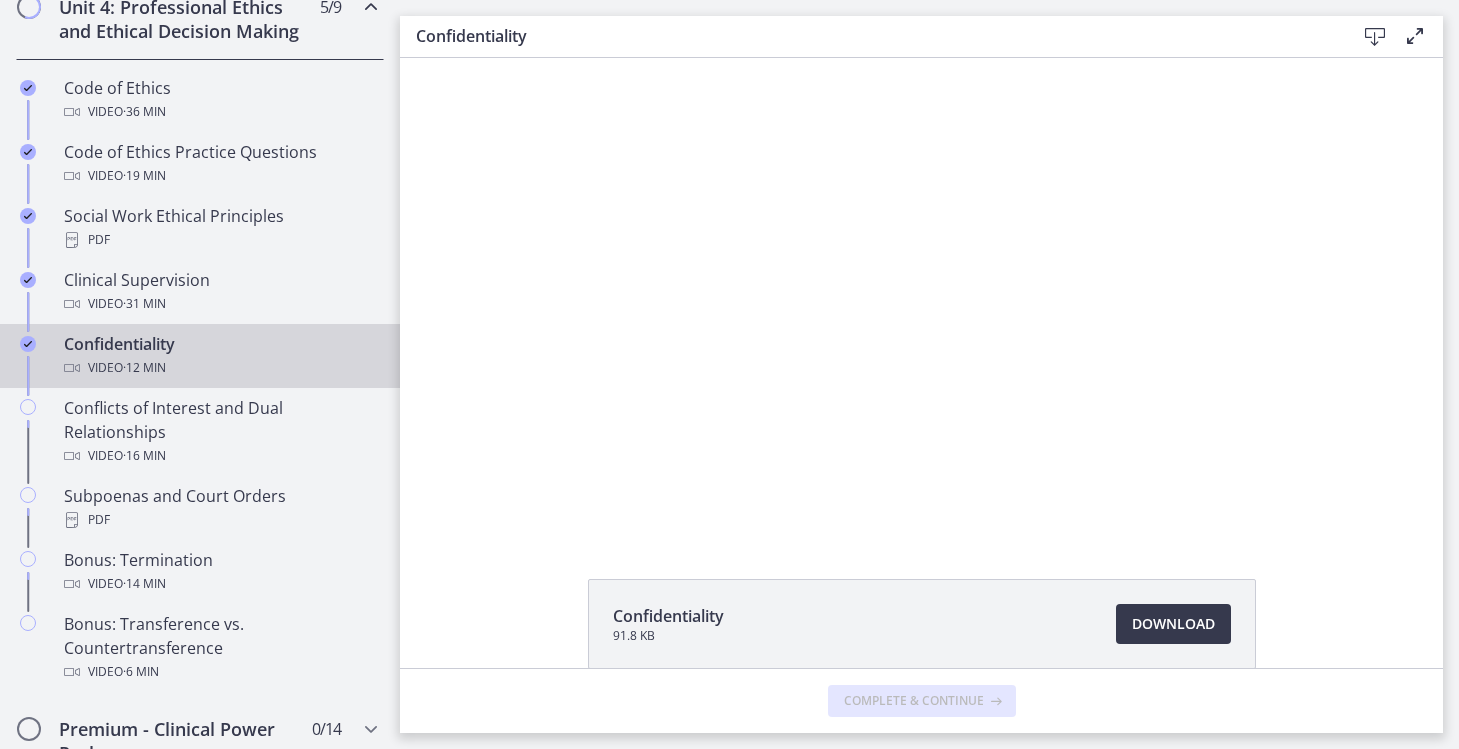 scroll, scrollTop: 0, scrollLeft: 0, axis: both 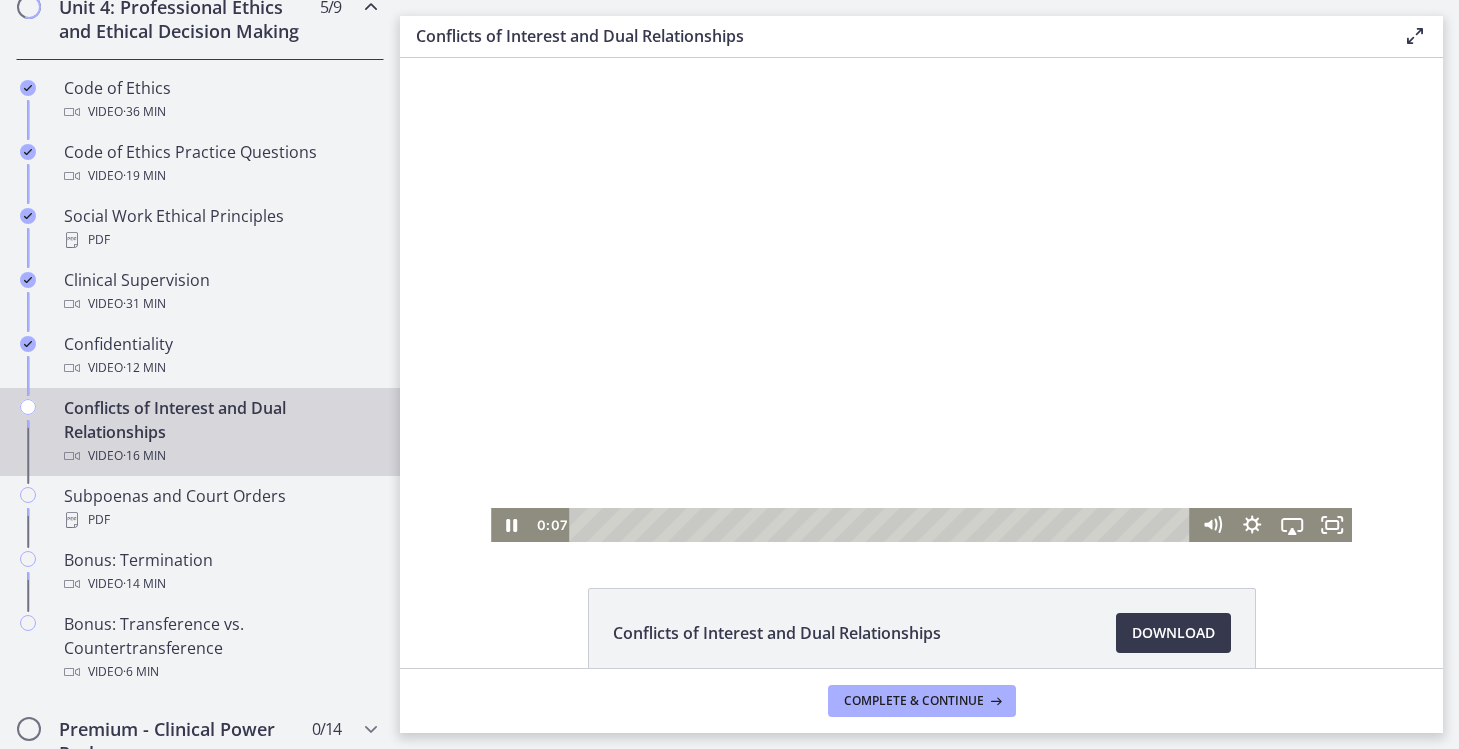 click at bounding box center [921, 300] 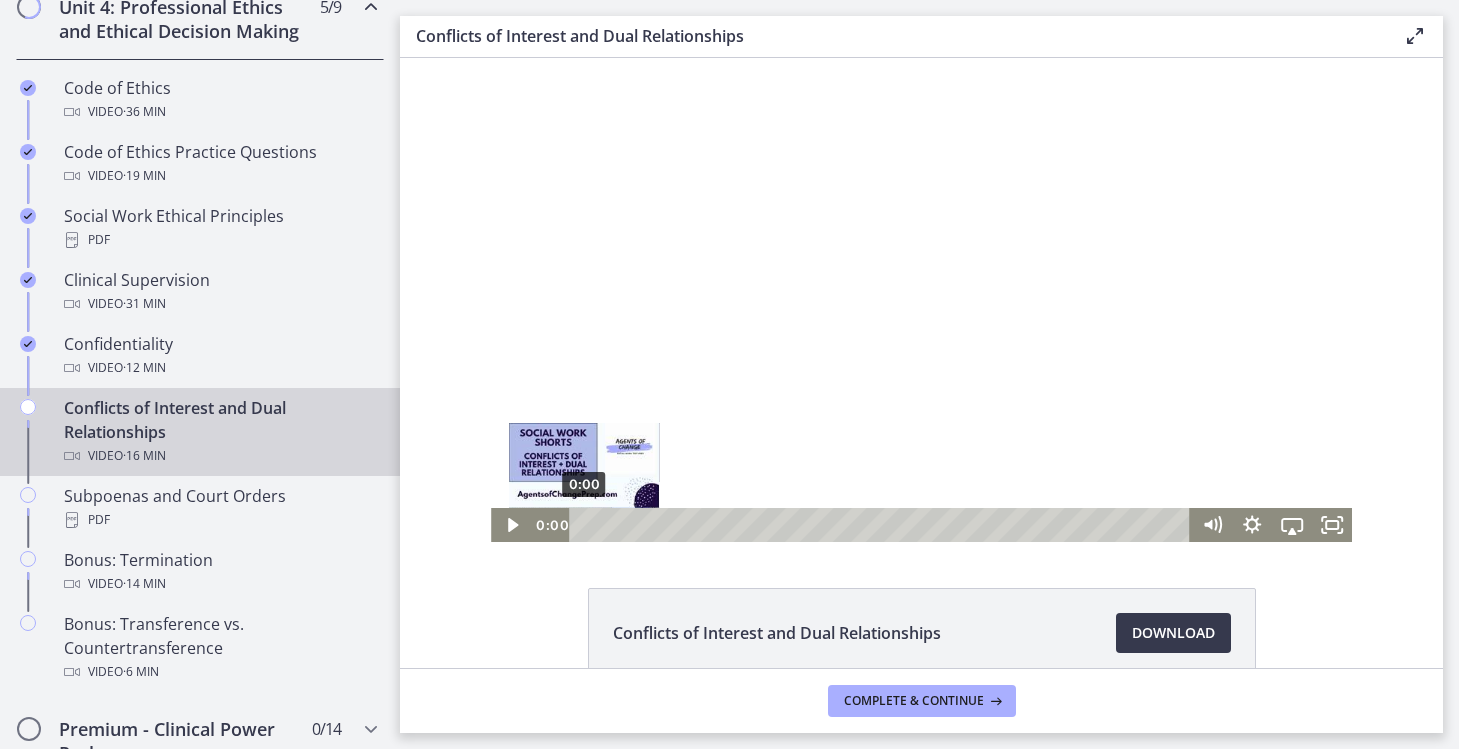 click at bounding box center (584, 524) 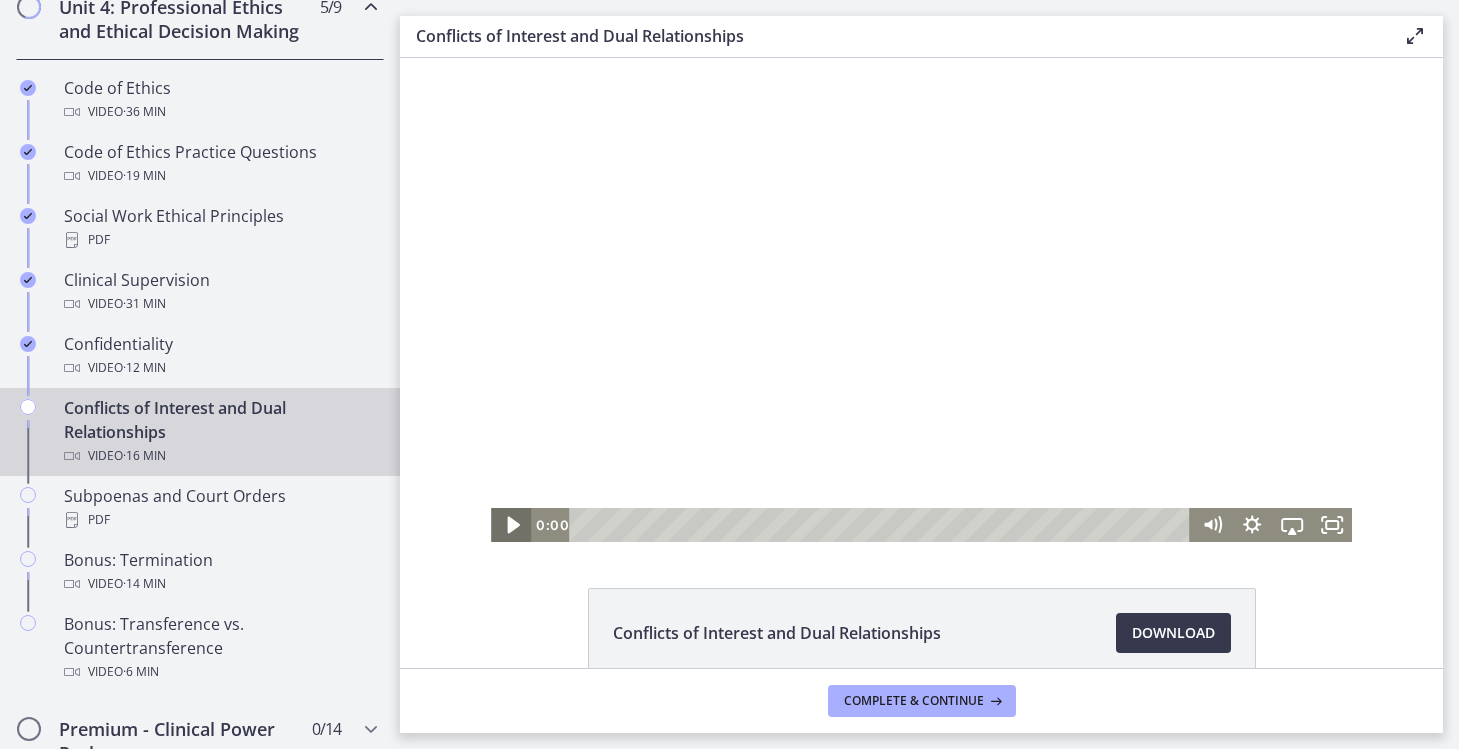 click 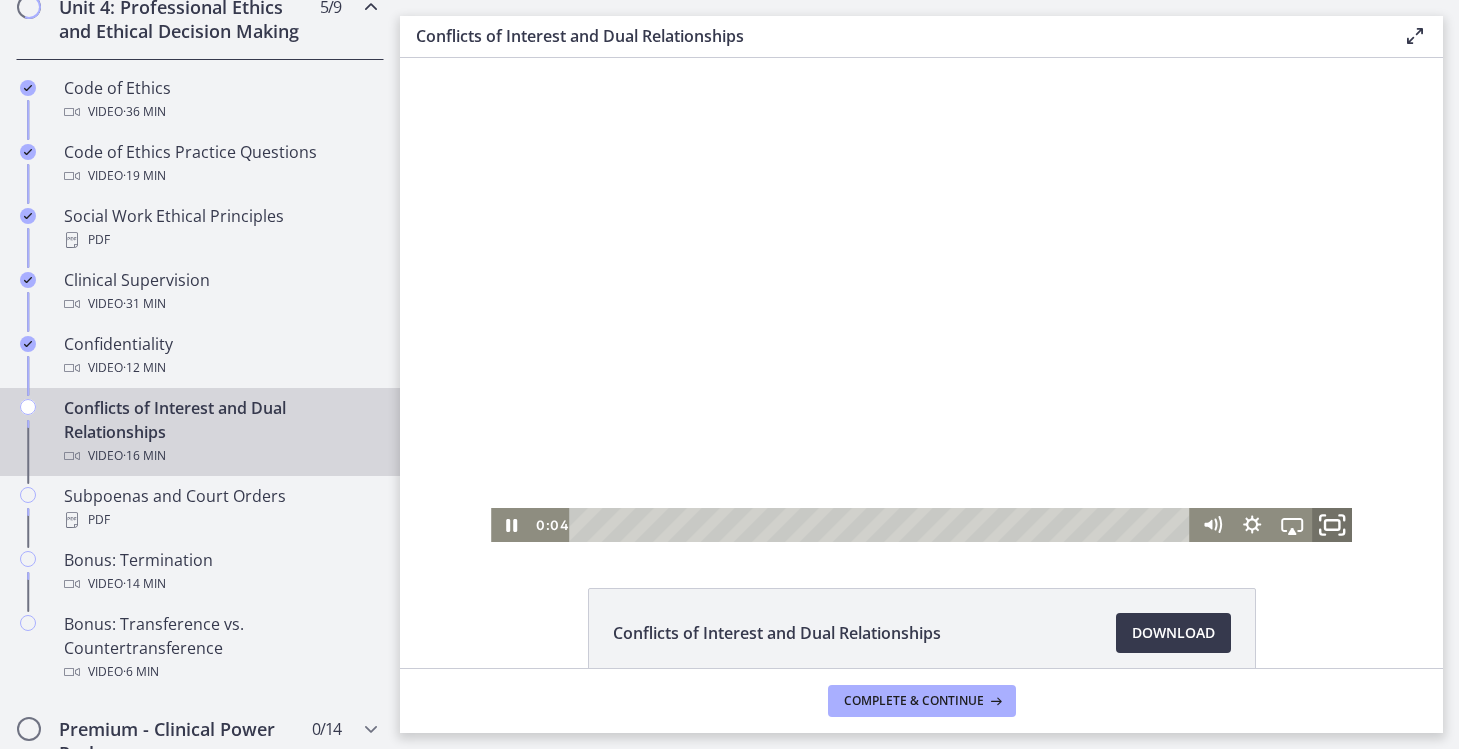 click 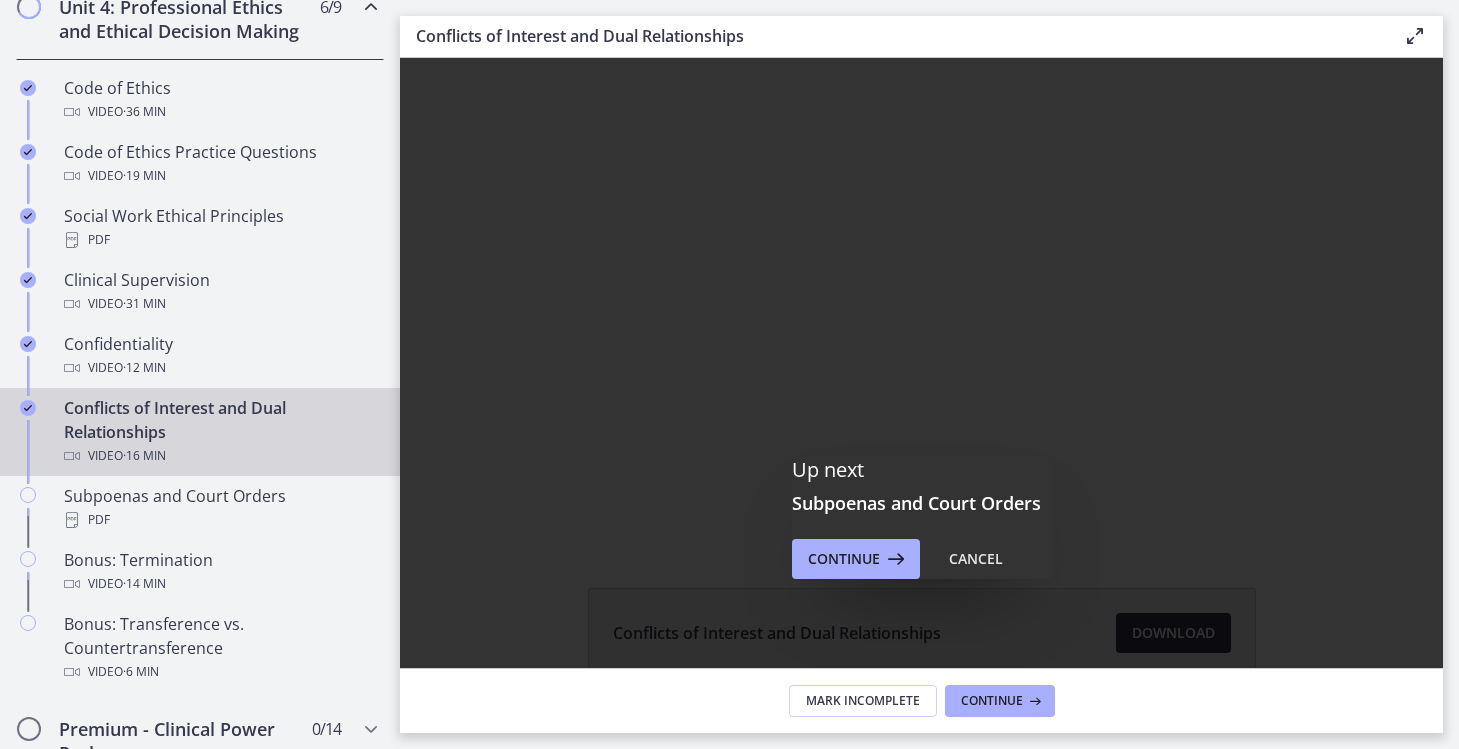 scroll, scrollTop: 0, scrollLeft: 0, axis: both 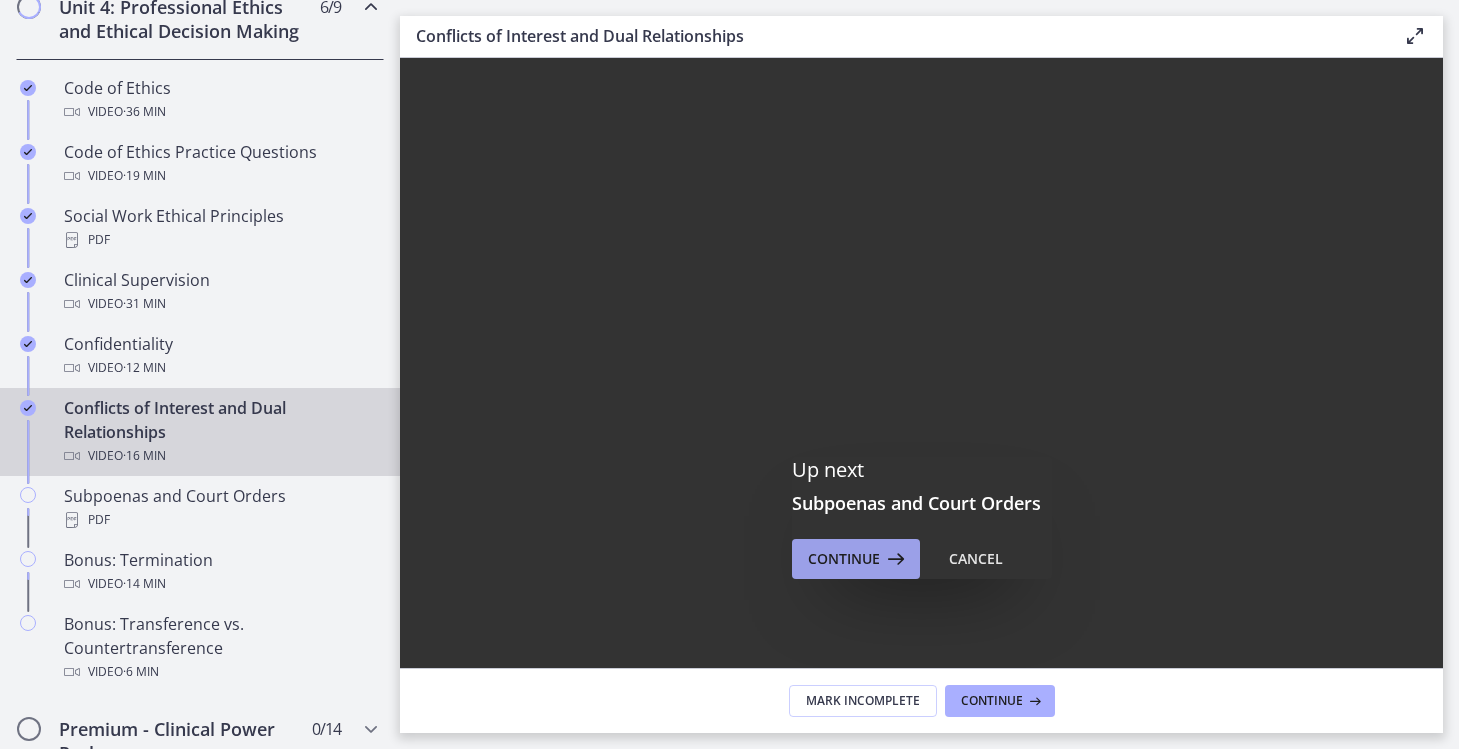 click on "Continue" at bounding box center (844, 559) 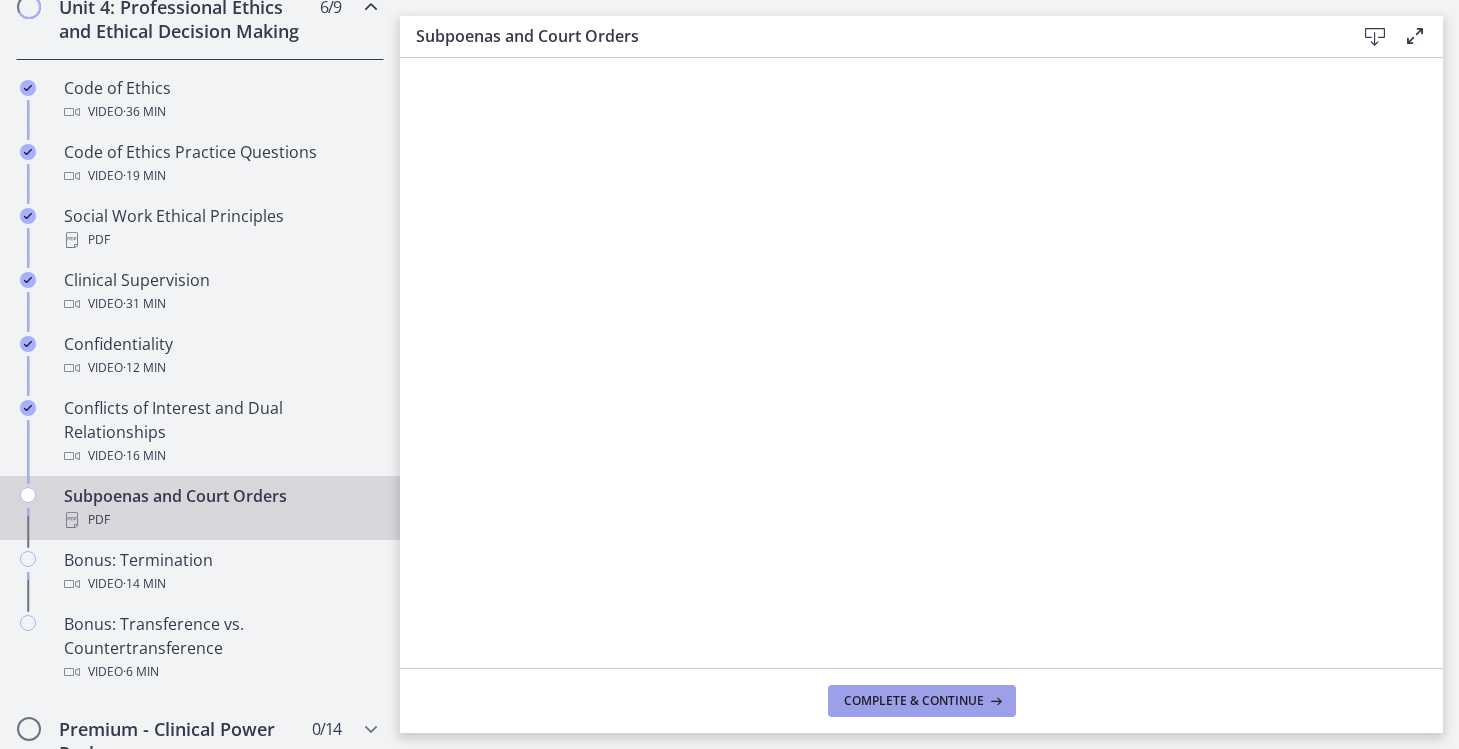 click on "Complete & continue" at bounding box center [914, 701] 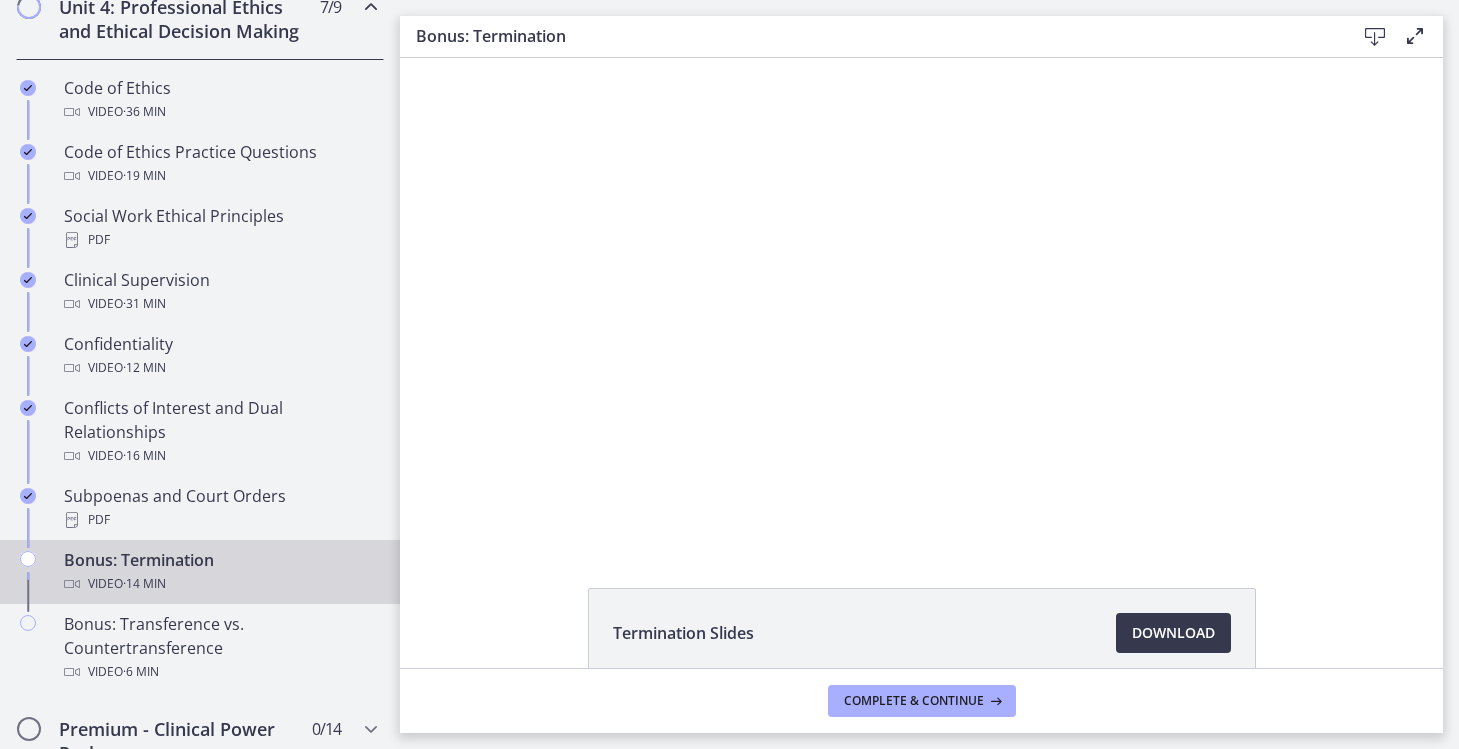 scroll, scrollTop: 0, scrollLeft: 0, axis: both 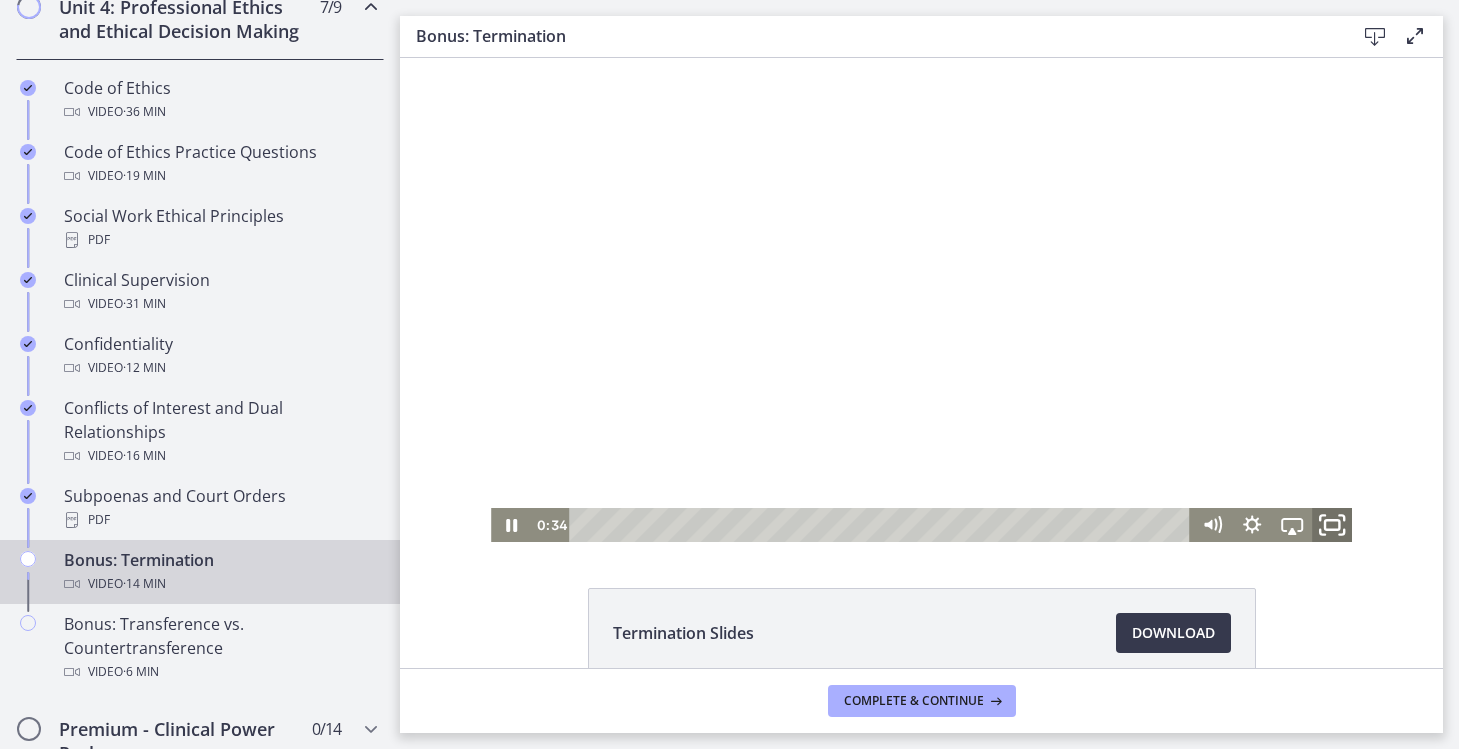 click 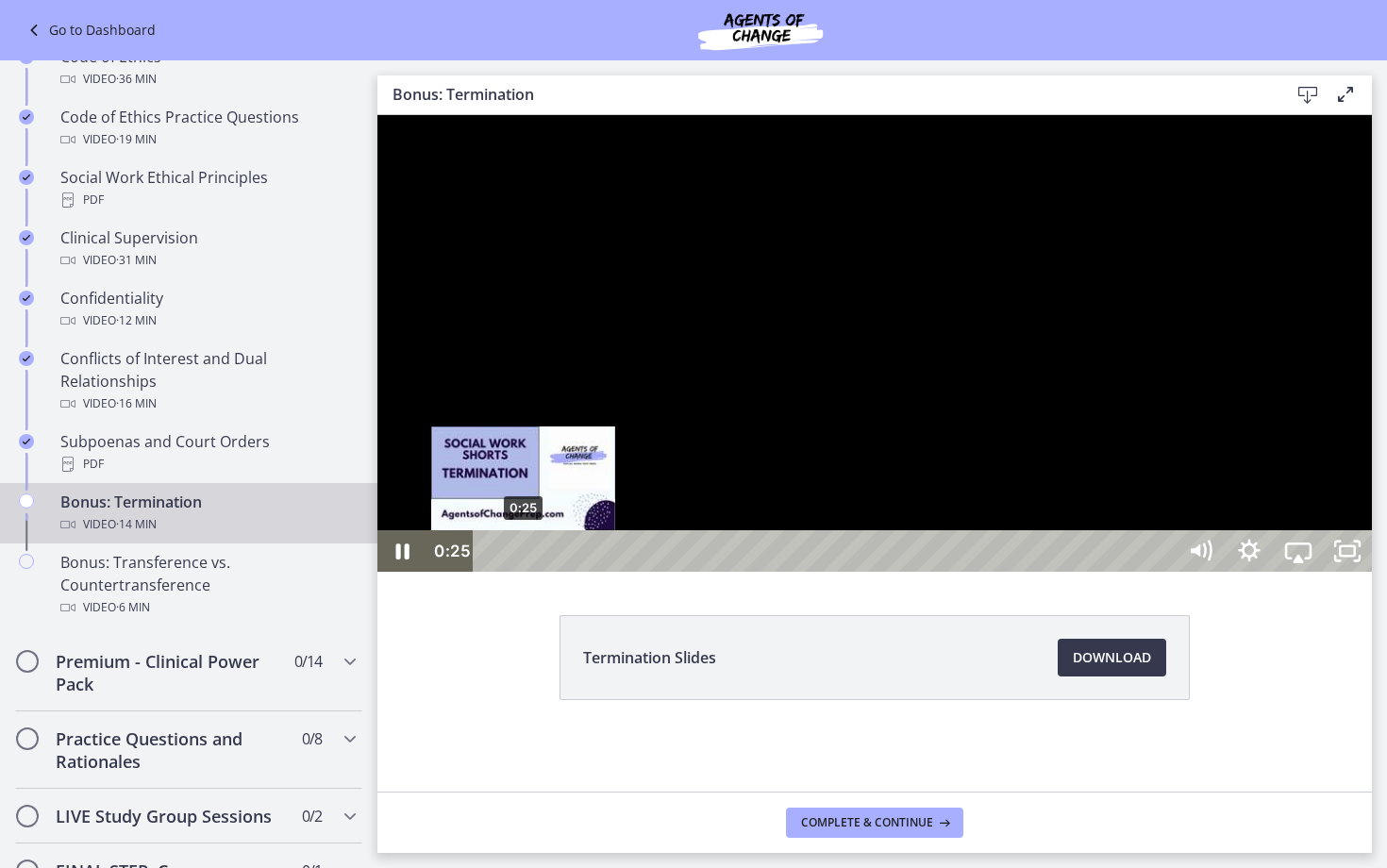 click on "0:25" at bounding box center (827, 551) 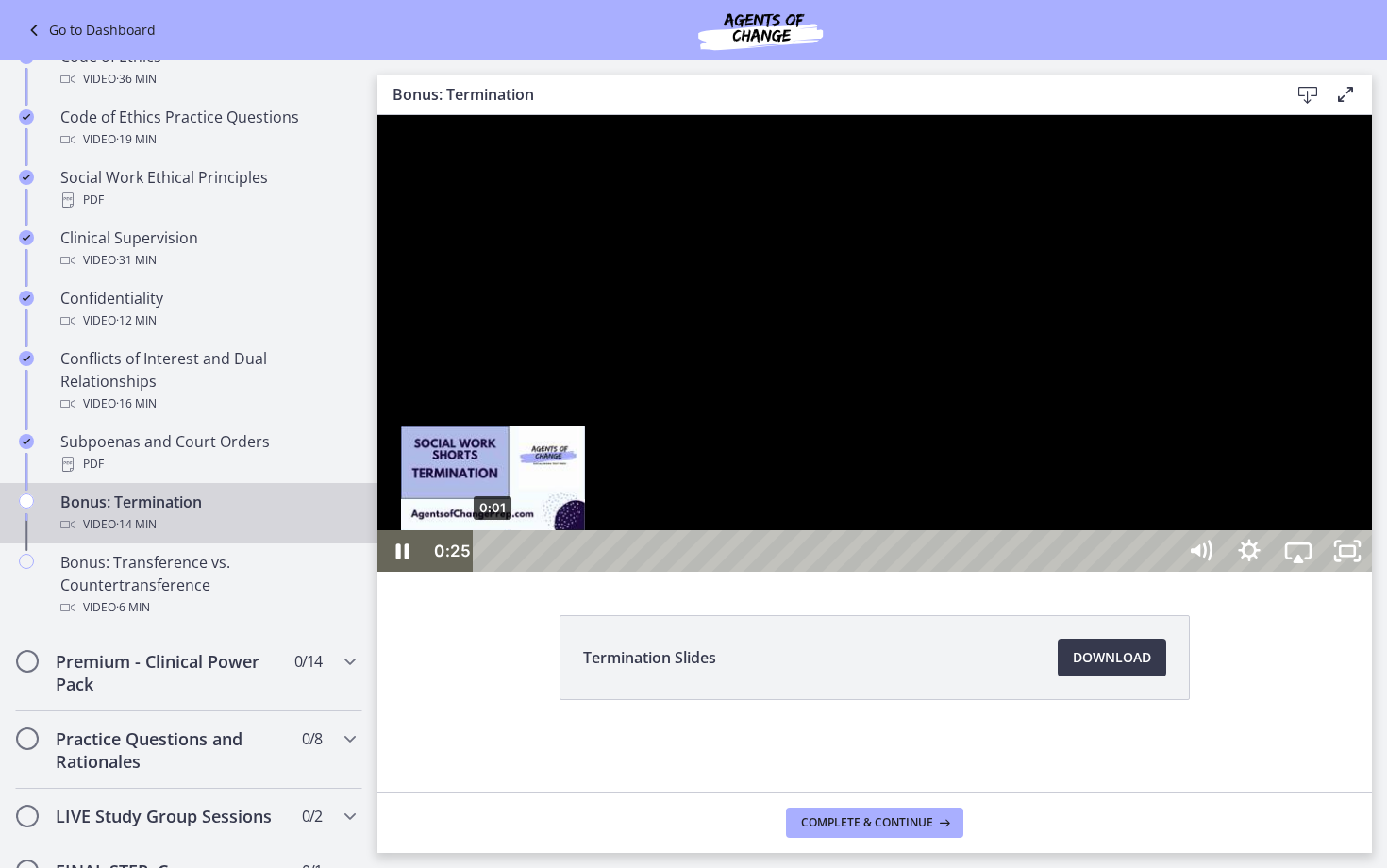 click on "0:01" at bounding box center (827, 551) 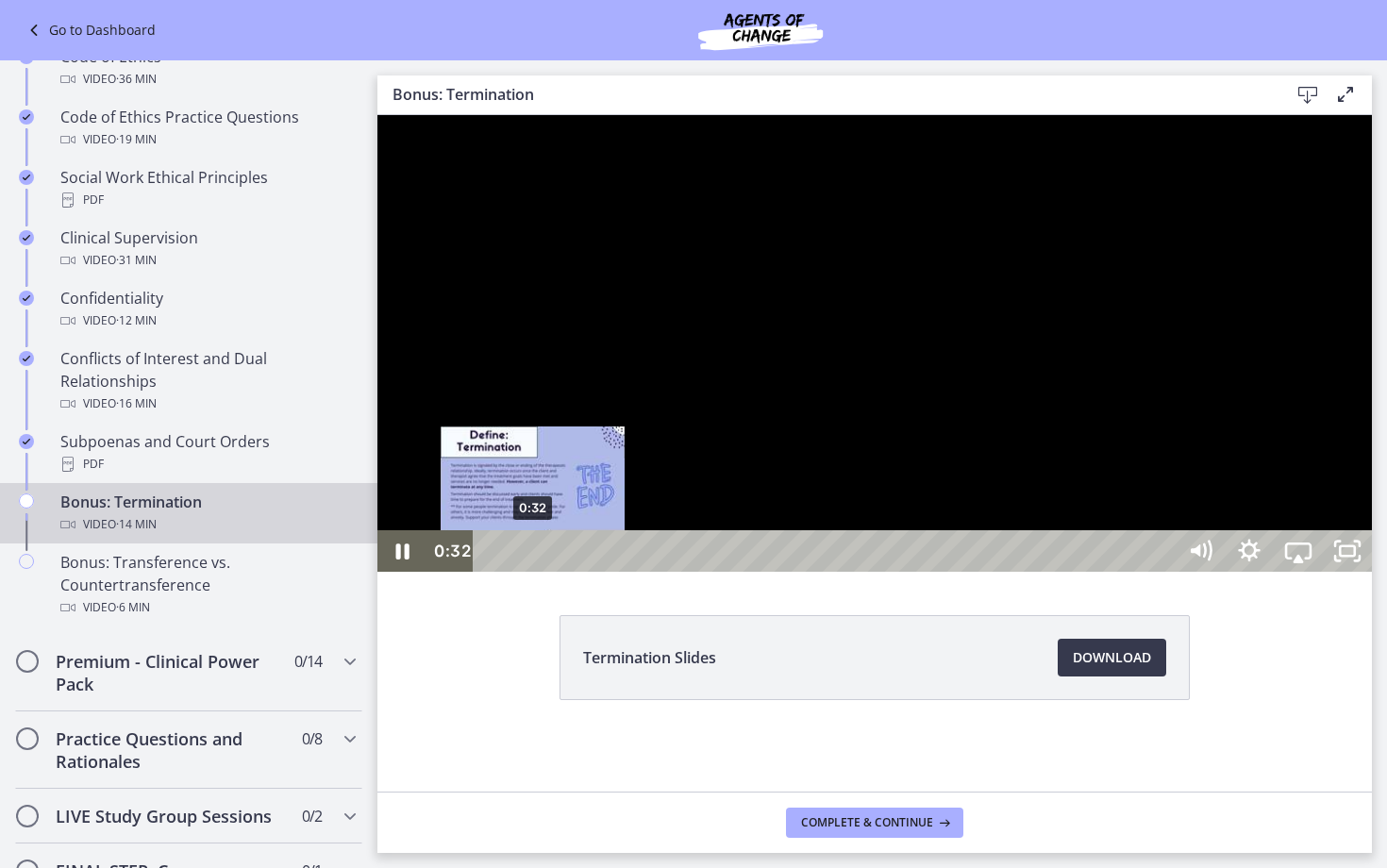 drag, startPoint x: 496, startPoint y: 962, endPoint x: 533, endPoint y: 962, distance: 37 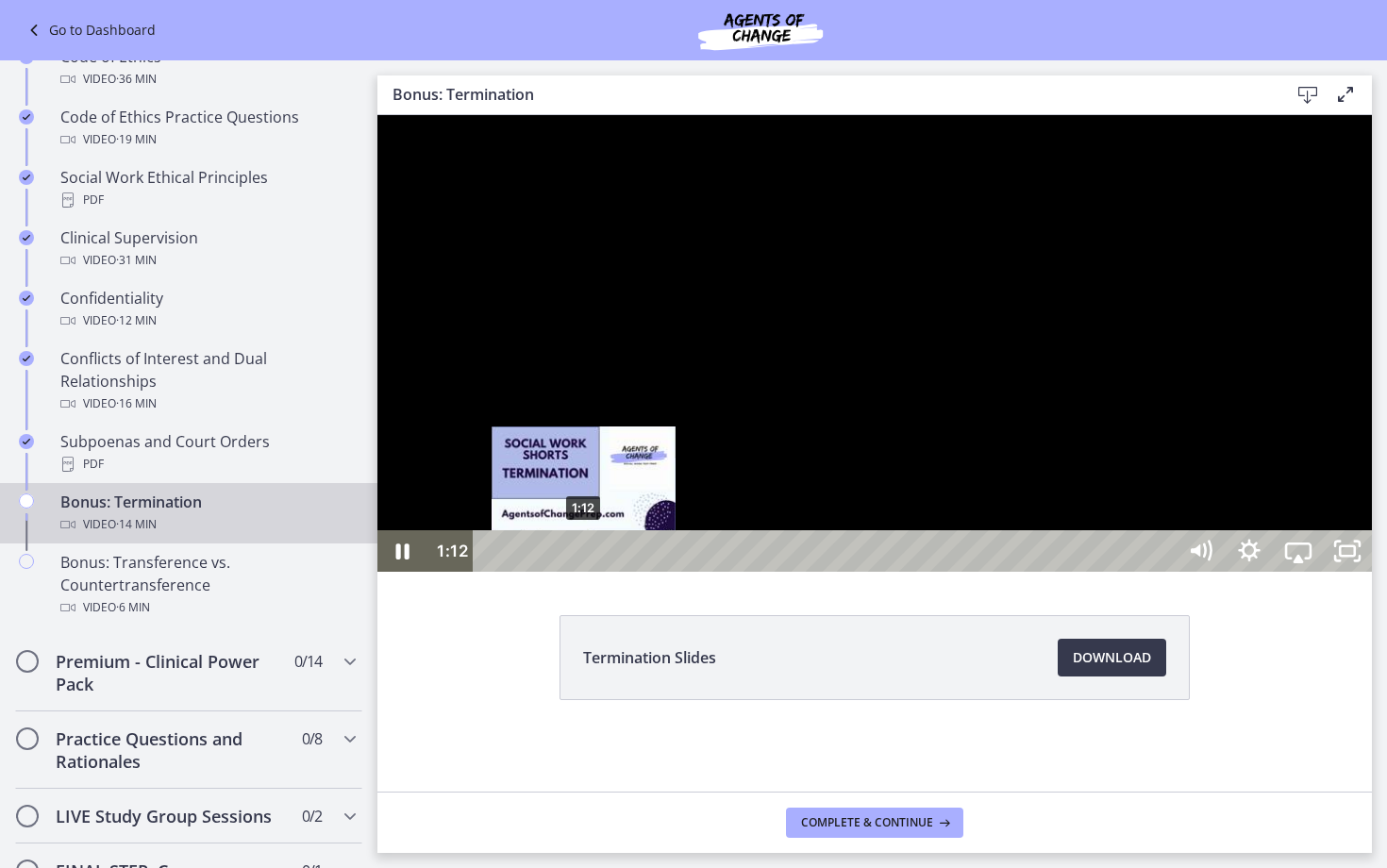 click on "1:12" at bounding box center (827, 551) 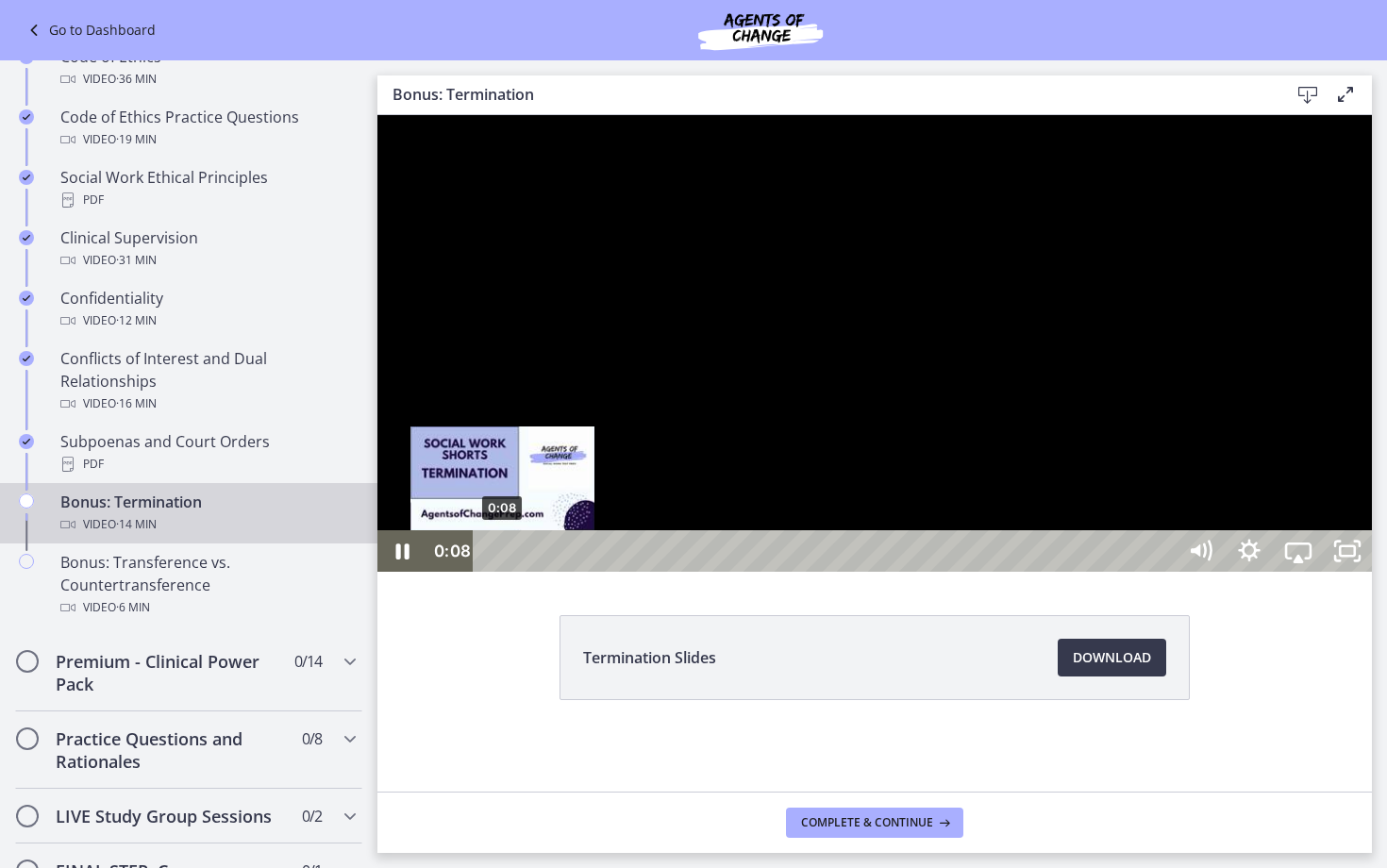 click on "0:08" at bounding box center (827, 551) 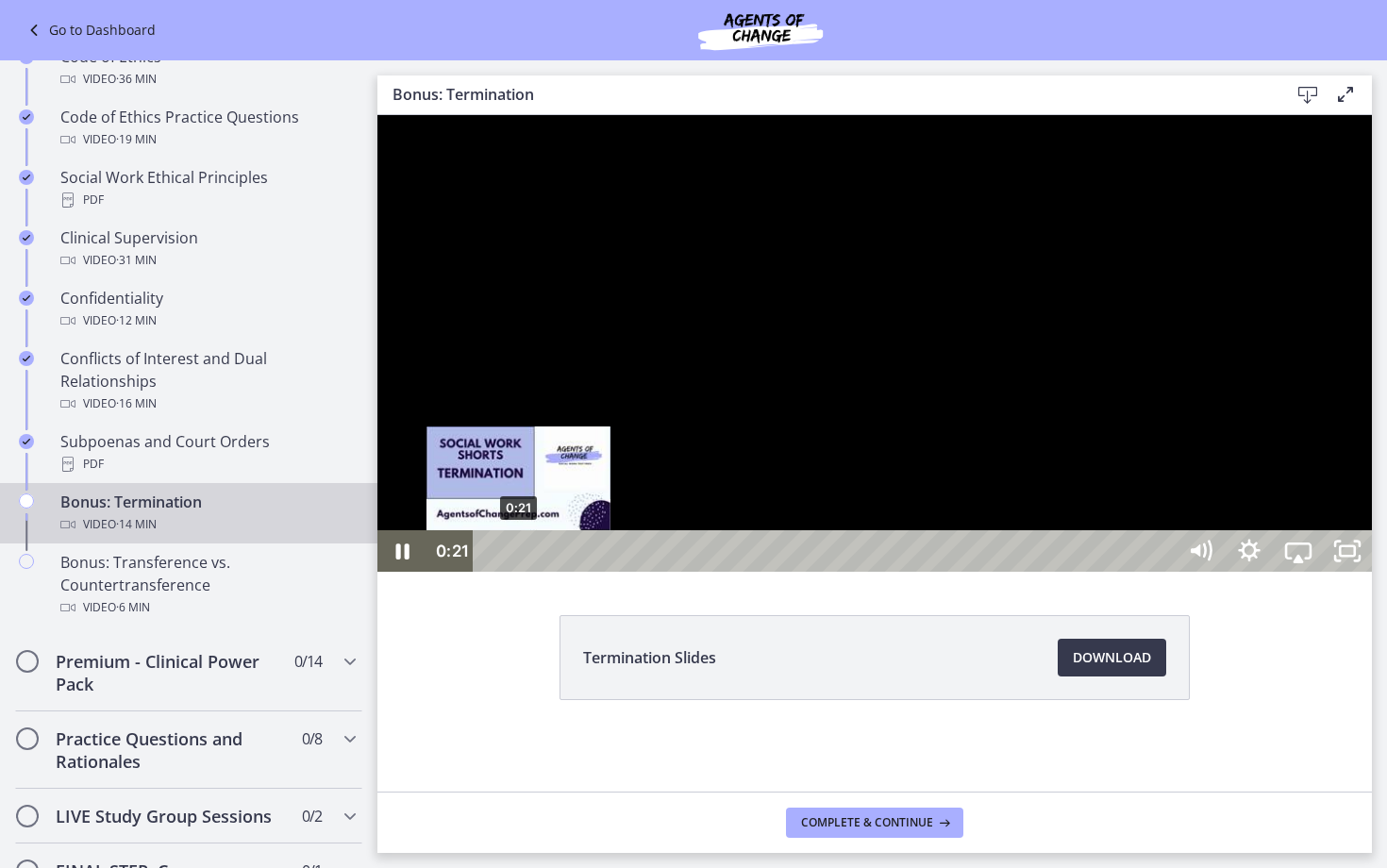 click on "0:21" at bounding box center [827, 551] 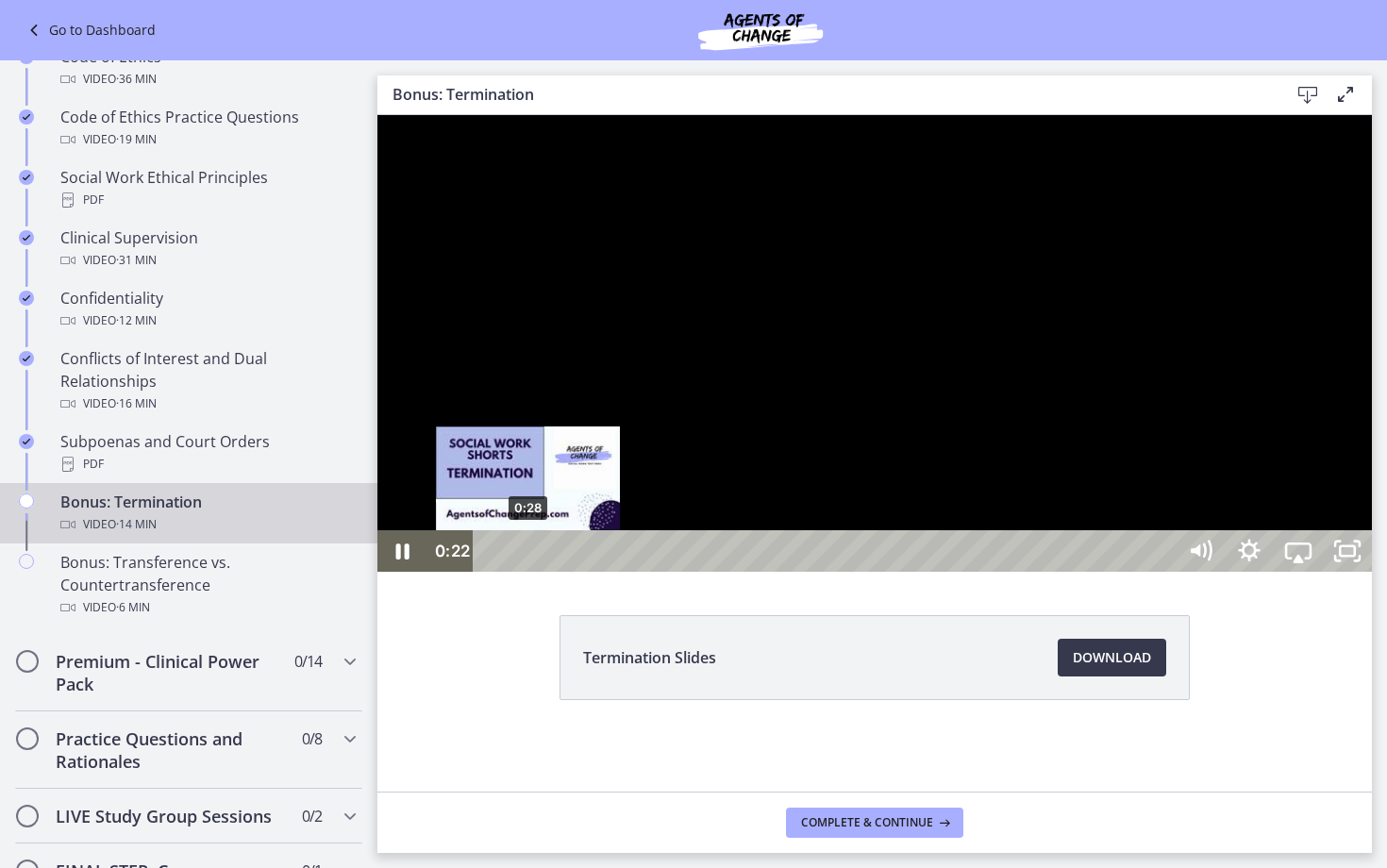 click on "0:28" at bounding box center [827, 551] 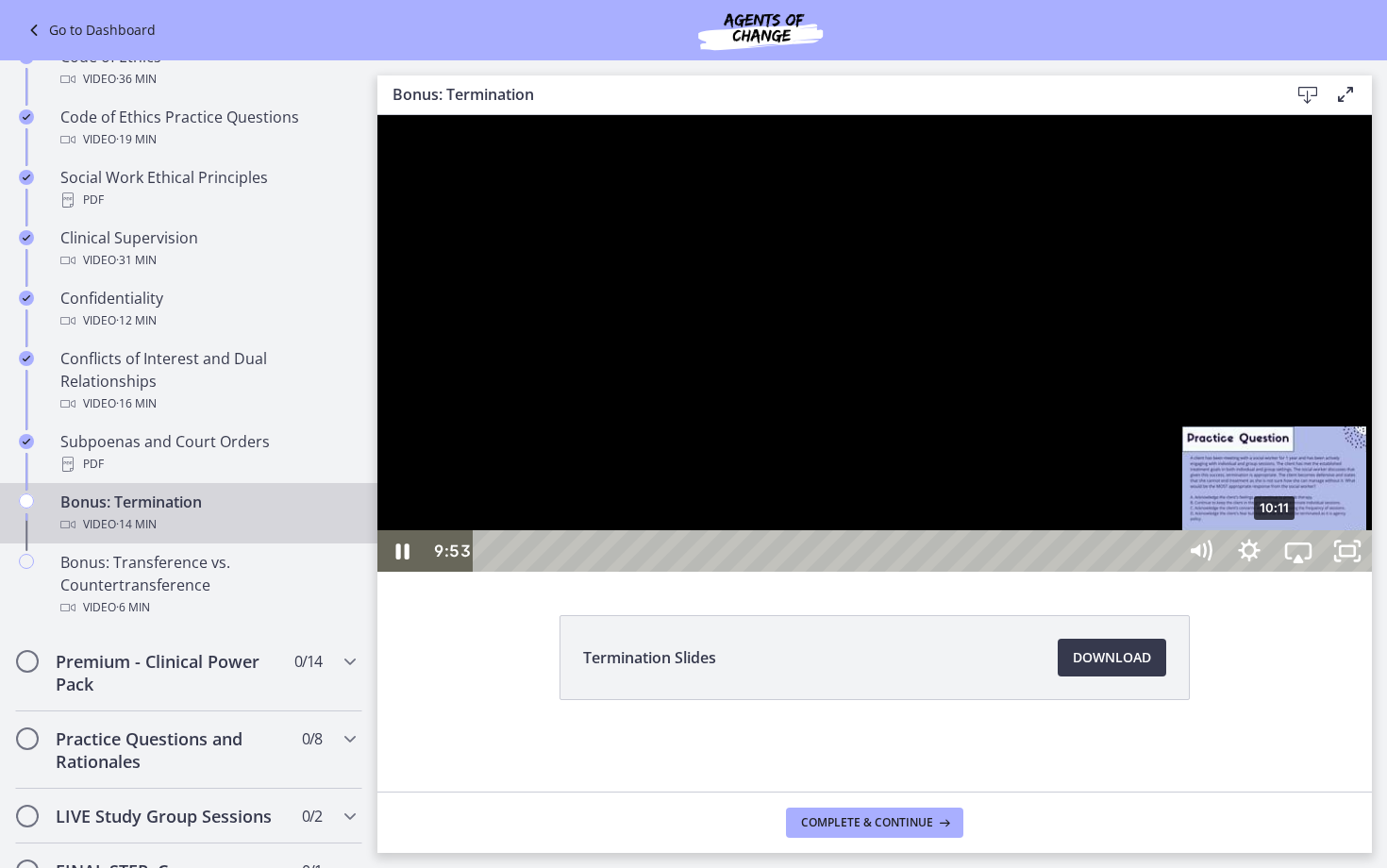 click on "10:11" at bounding box center [827, 551] 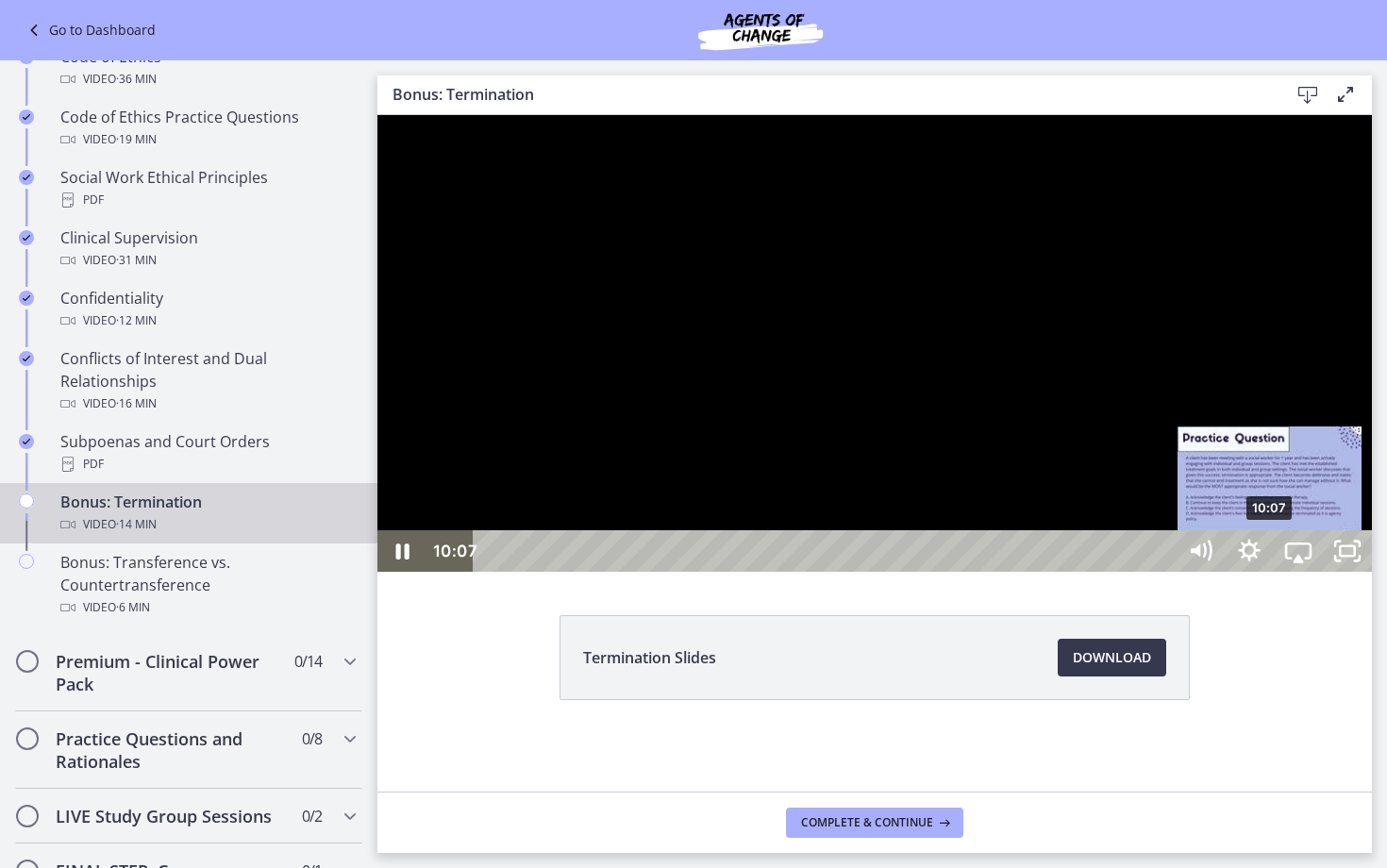 click at bounding box center [1269, 551] 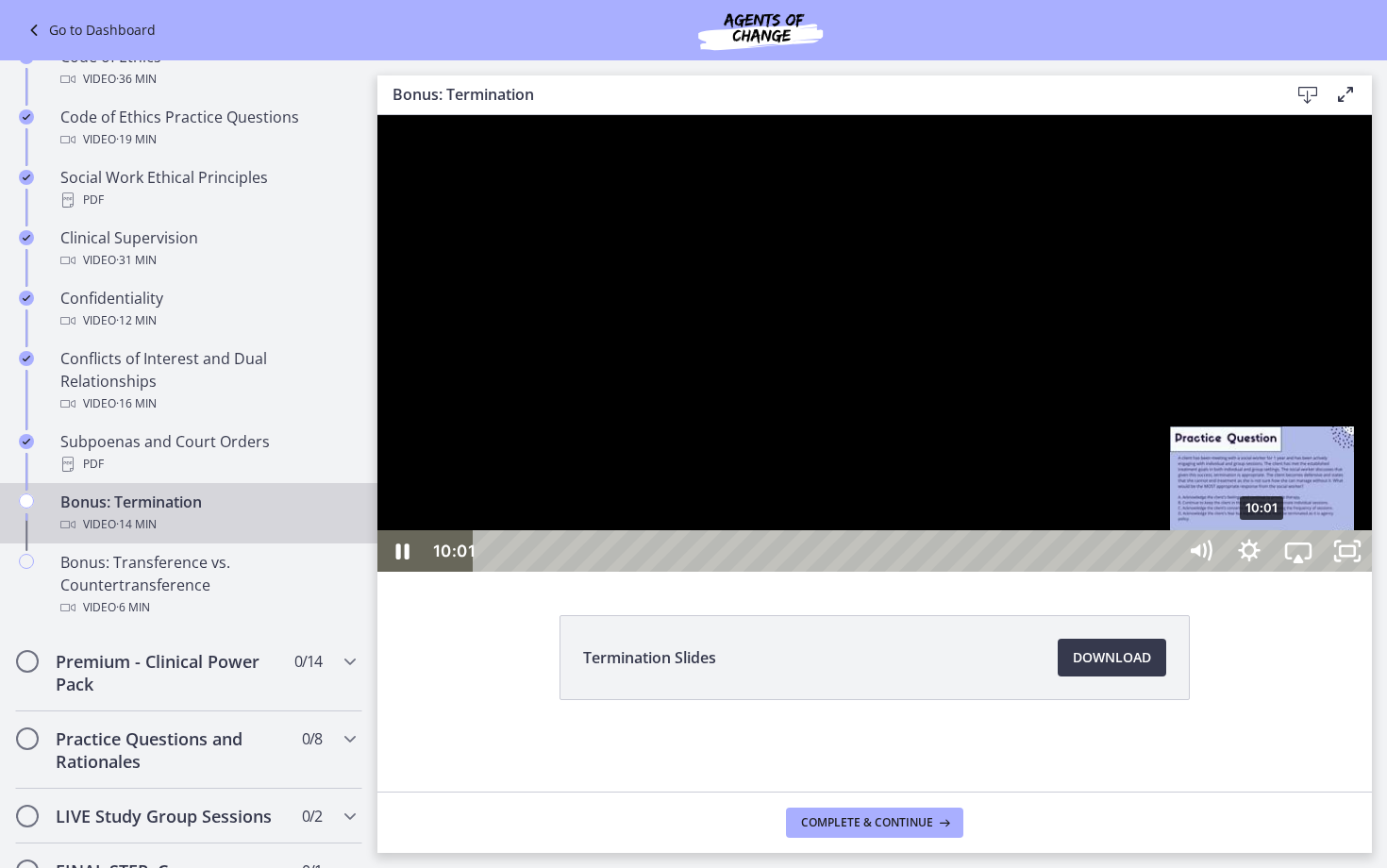 click on "10:01" at bounding box center (827, 551) 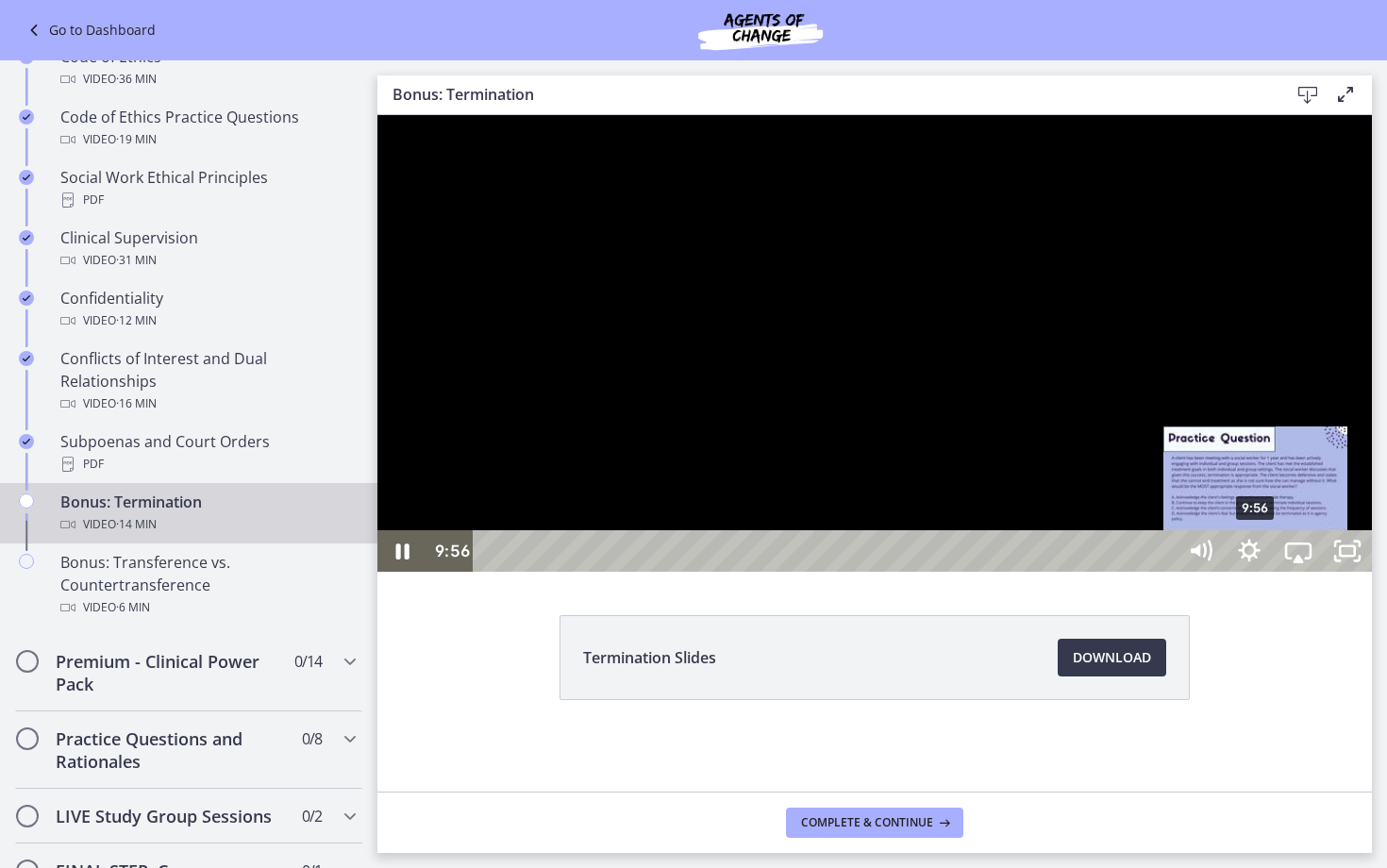 click on "9:56" at bounding box center [827, 551] 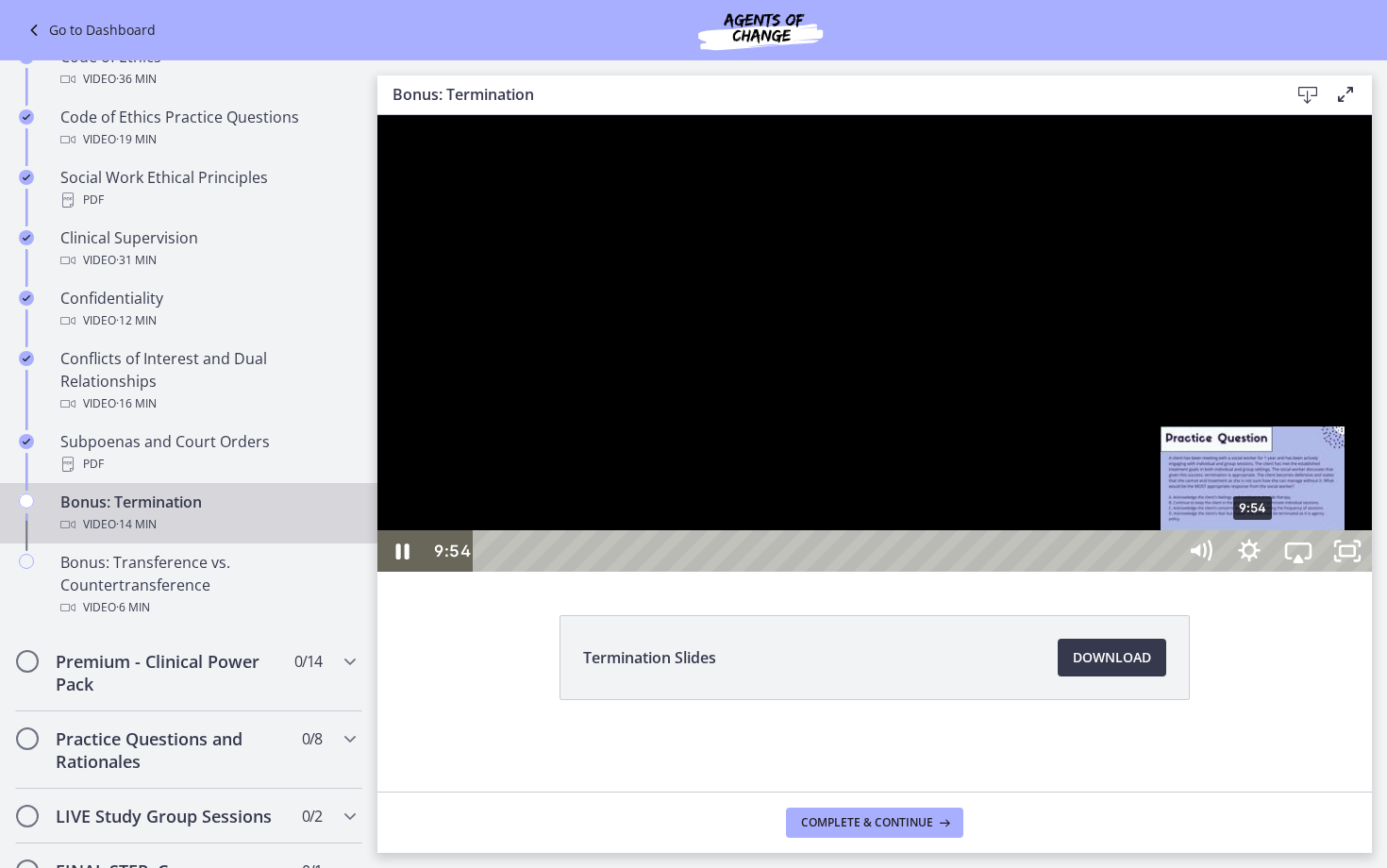 click at bounding box center (1252, 551) 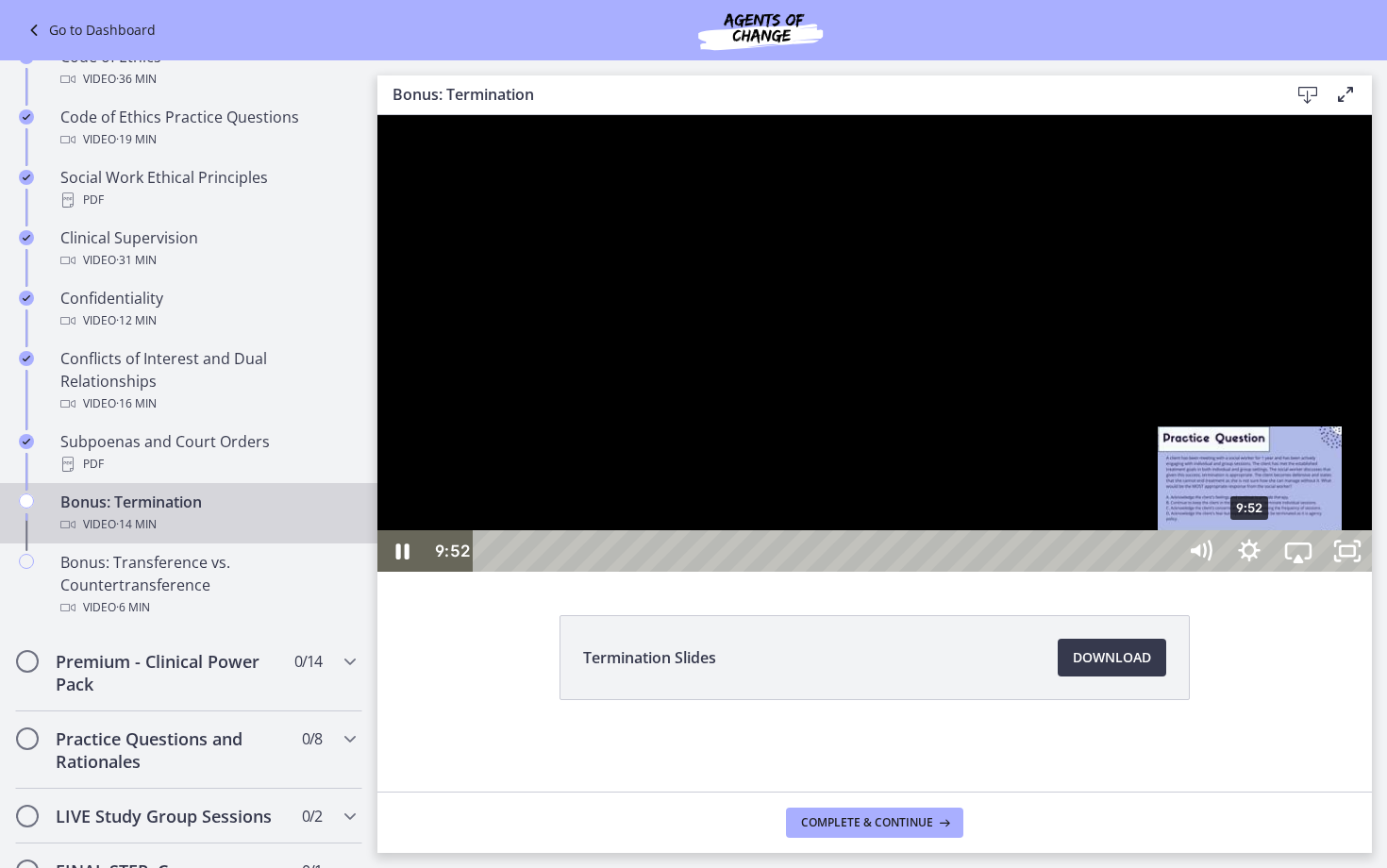 click at bounding box center (1249, 551) 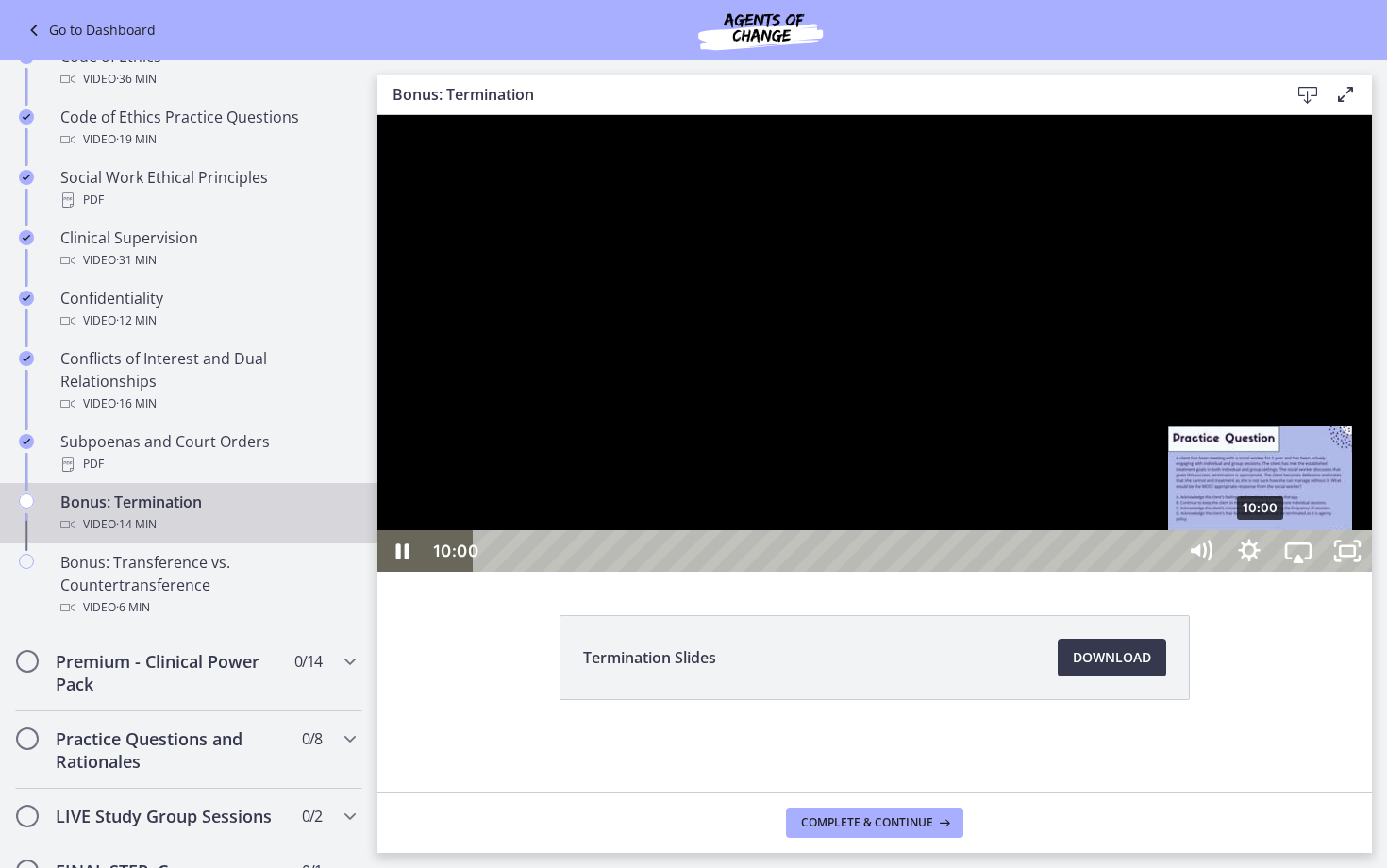 click on "10:00" at bounding box center (827, 551) 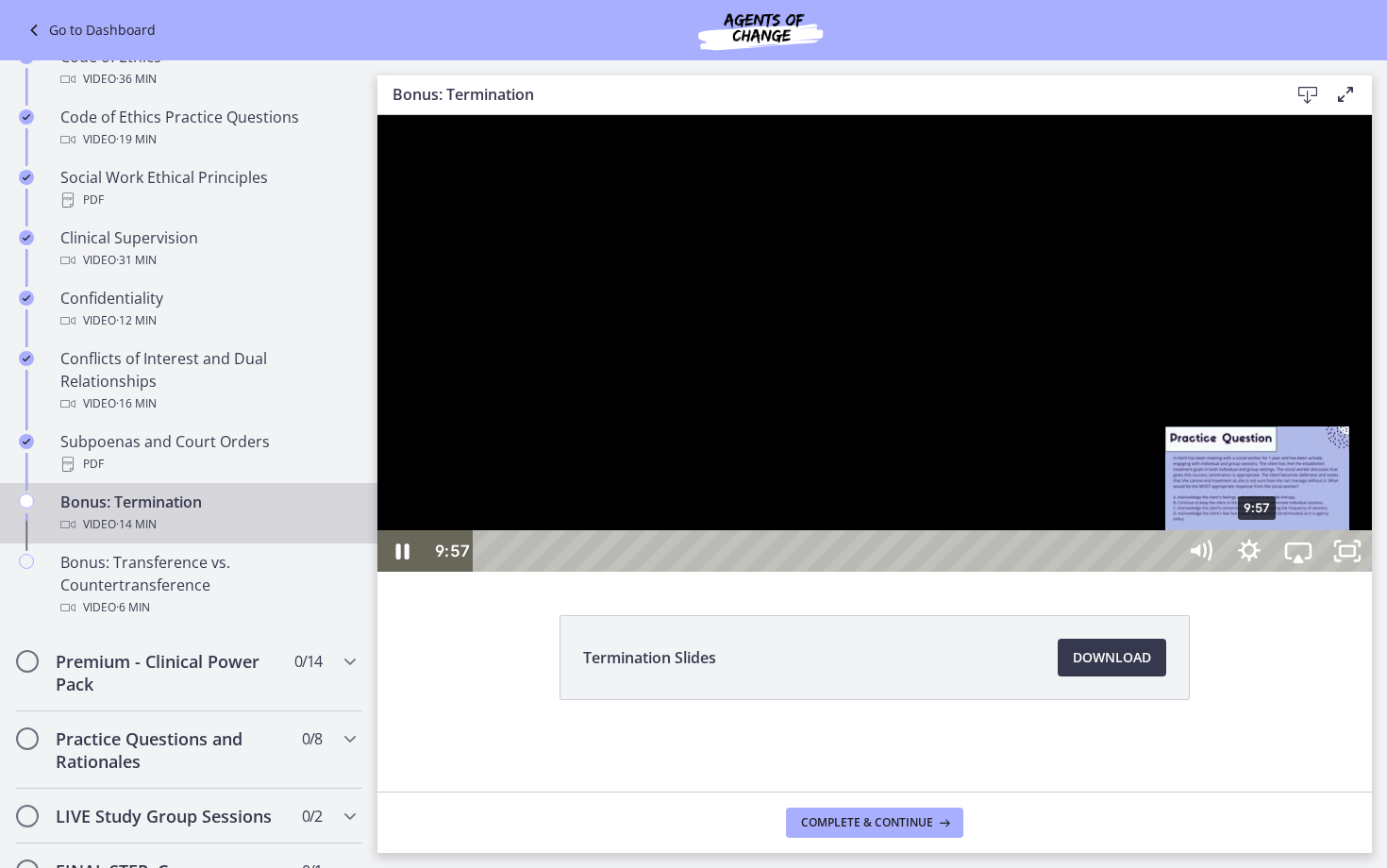 click at bounding box center [1257, 551] 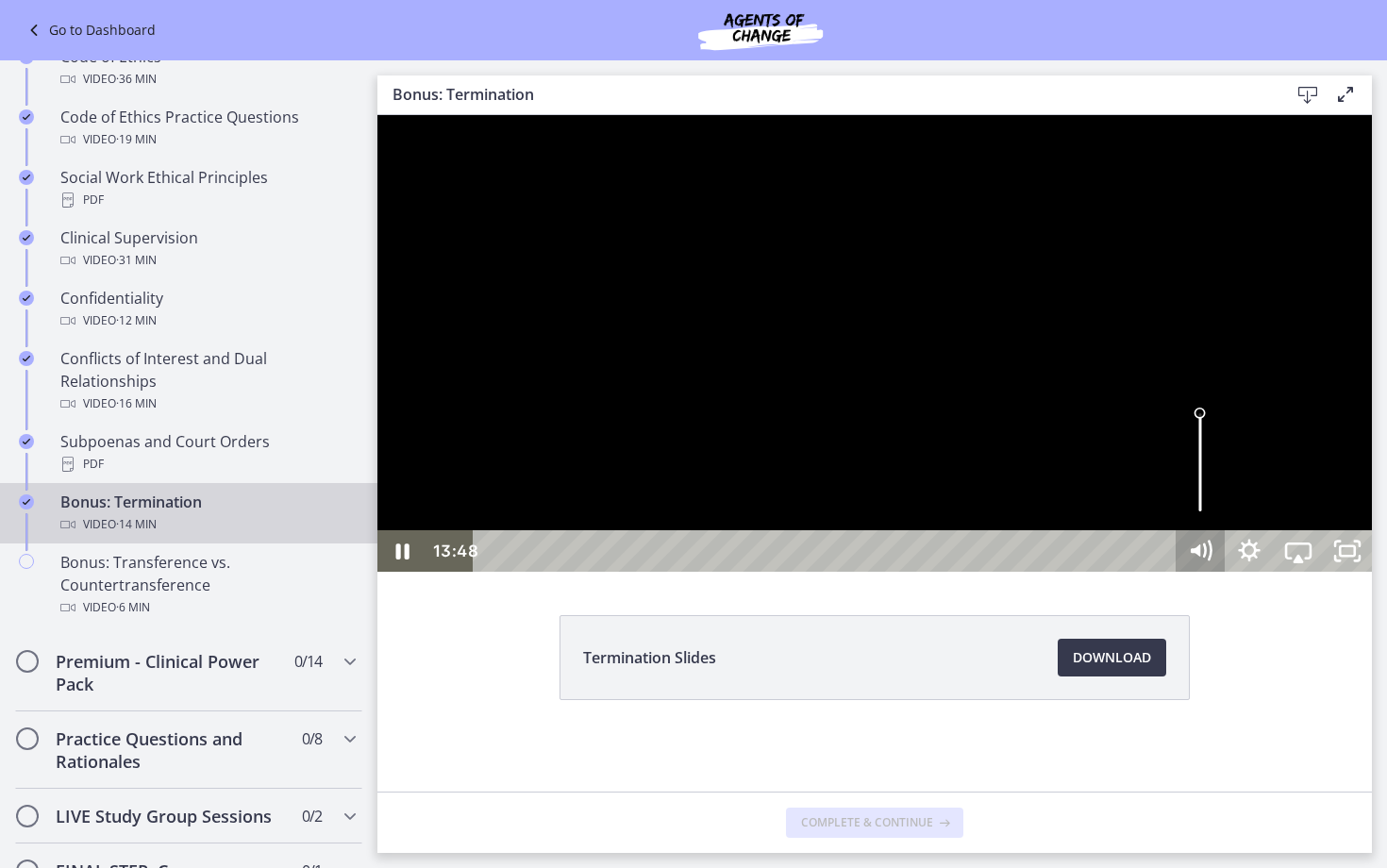 click on "13:48 13:48" at bounding box center [875, 551] 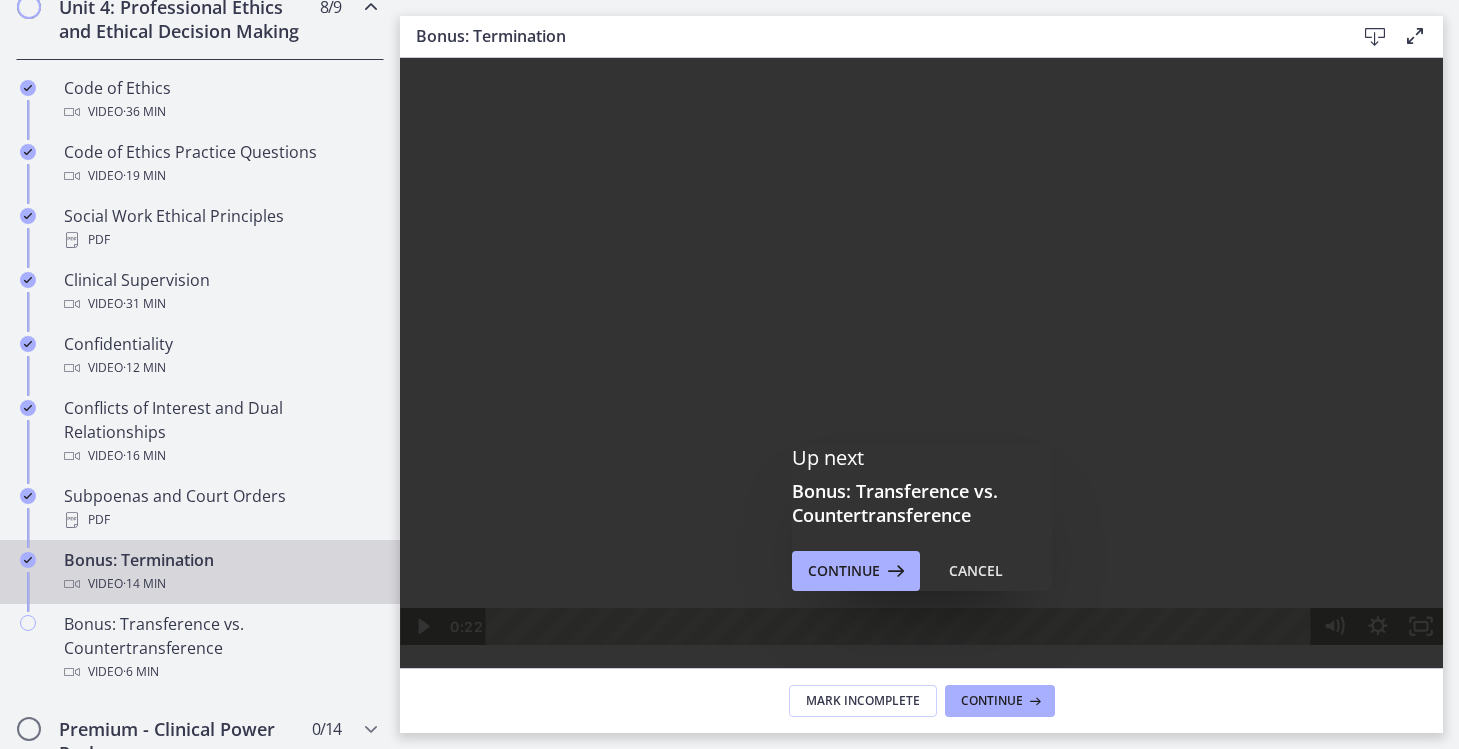 scroll, scrollTop: 0, scrollLeft: 0, axis: both 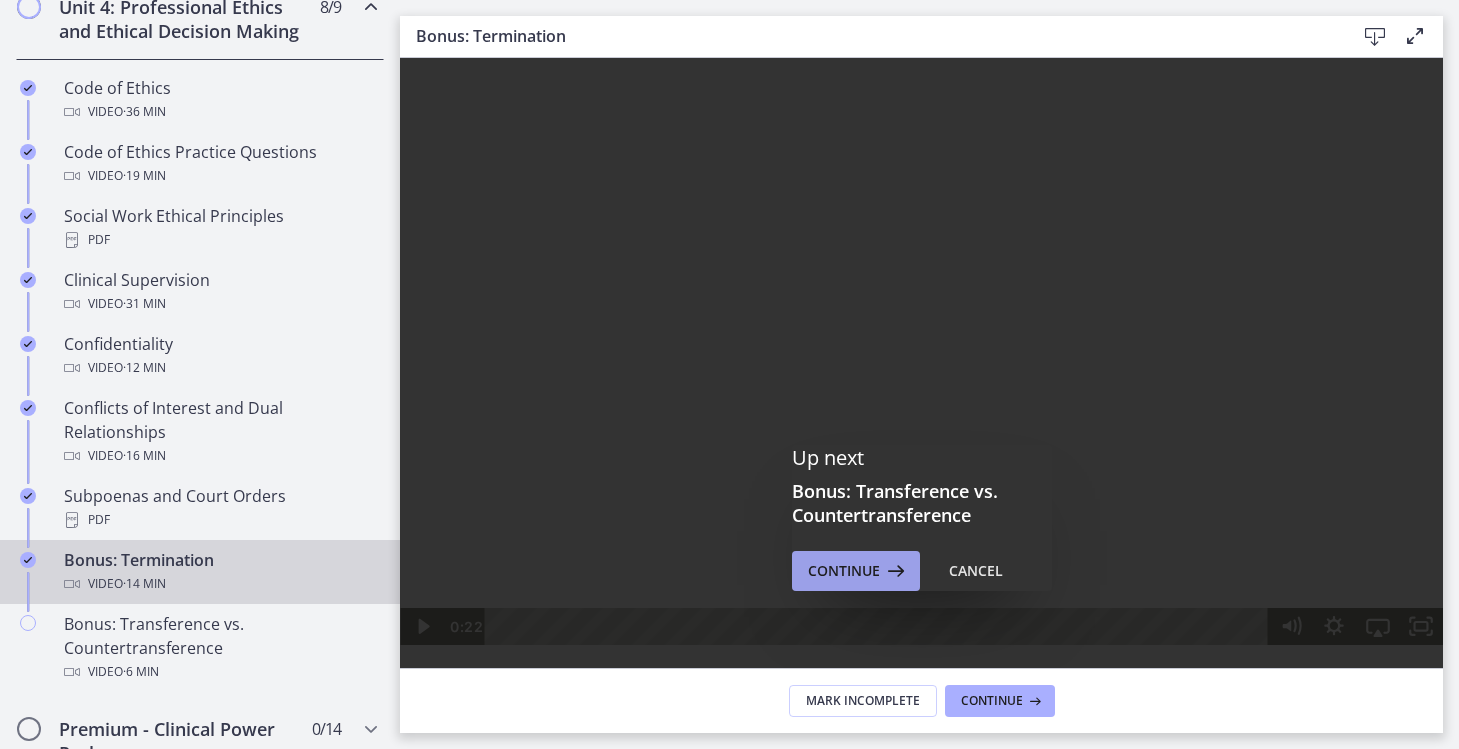 click on "Continue" at bounding box center (844, 571) 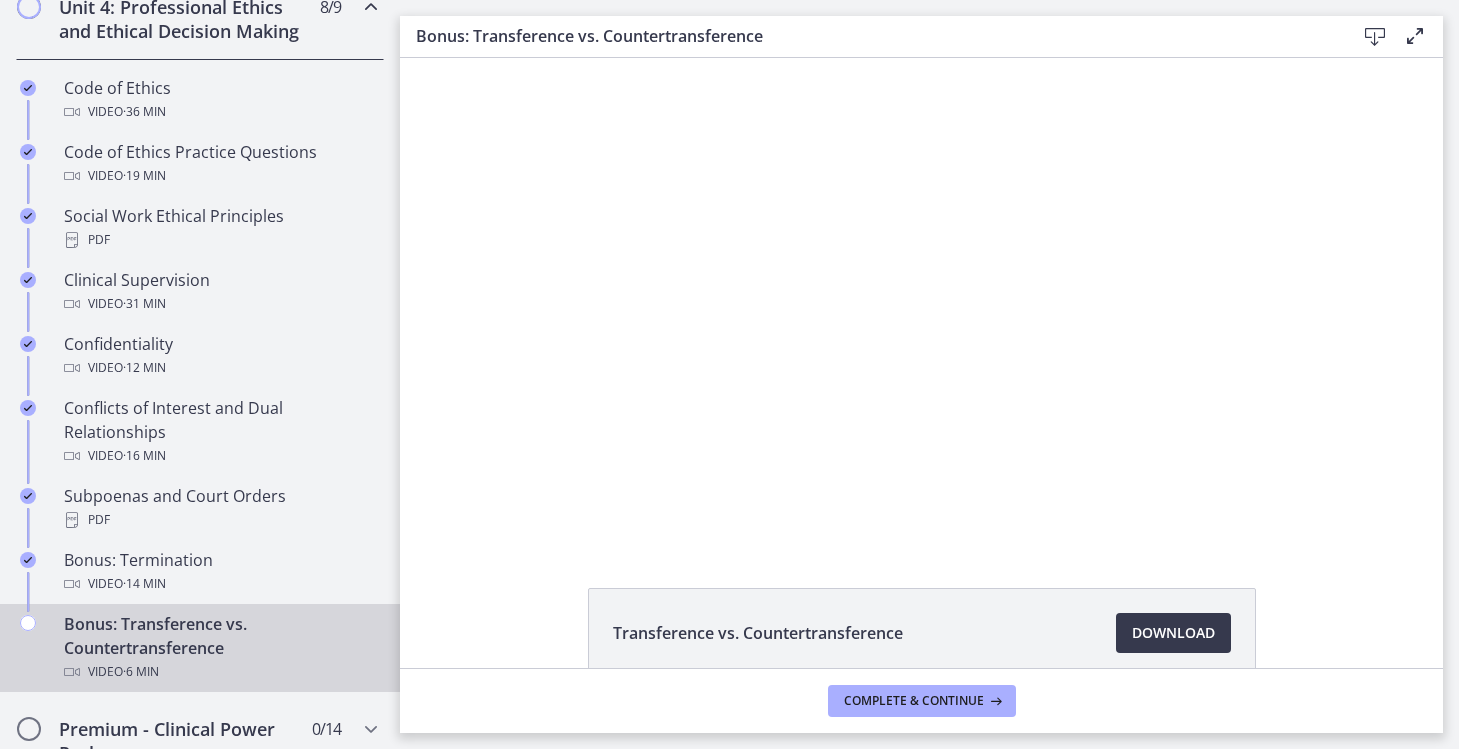 scroll, scrollTop: 0, scrollLeft: 0, axis: both 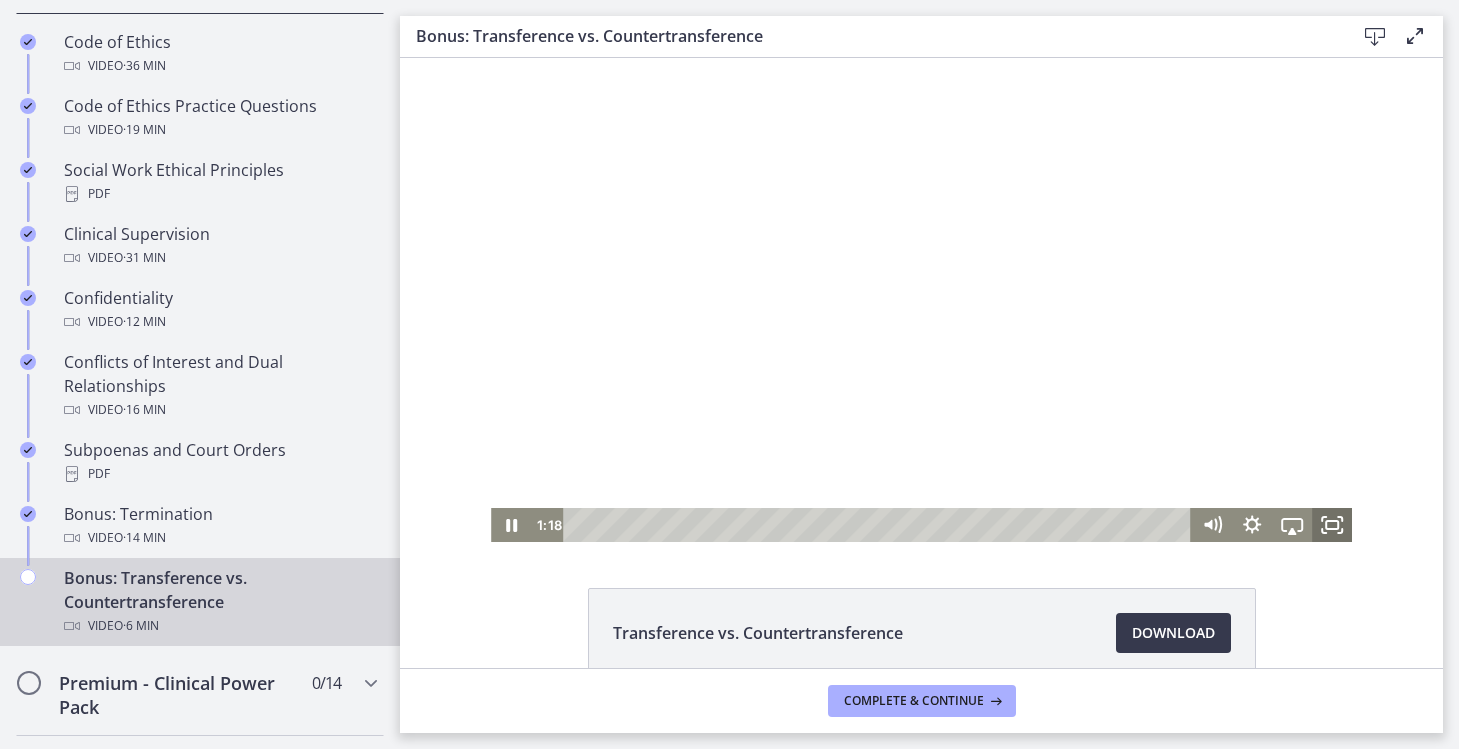 click 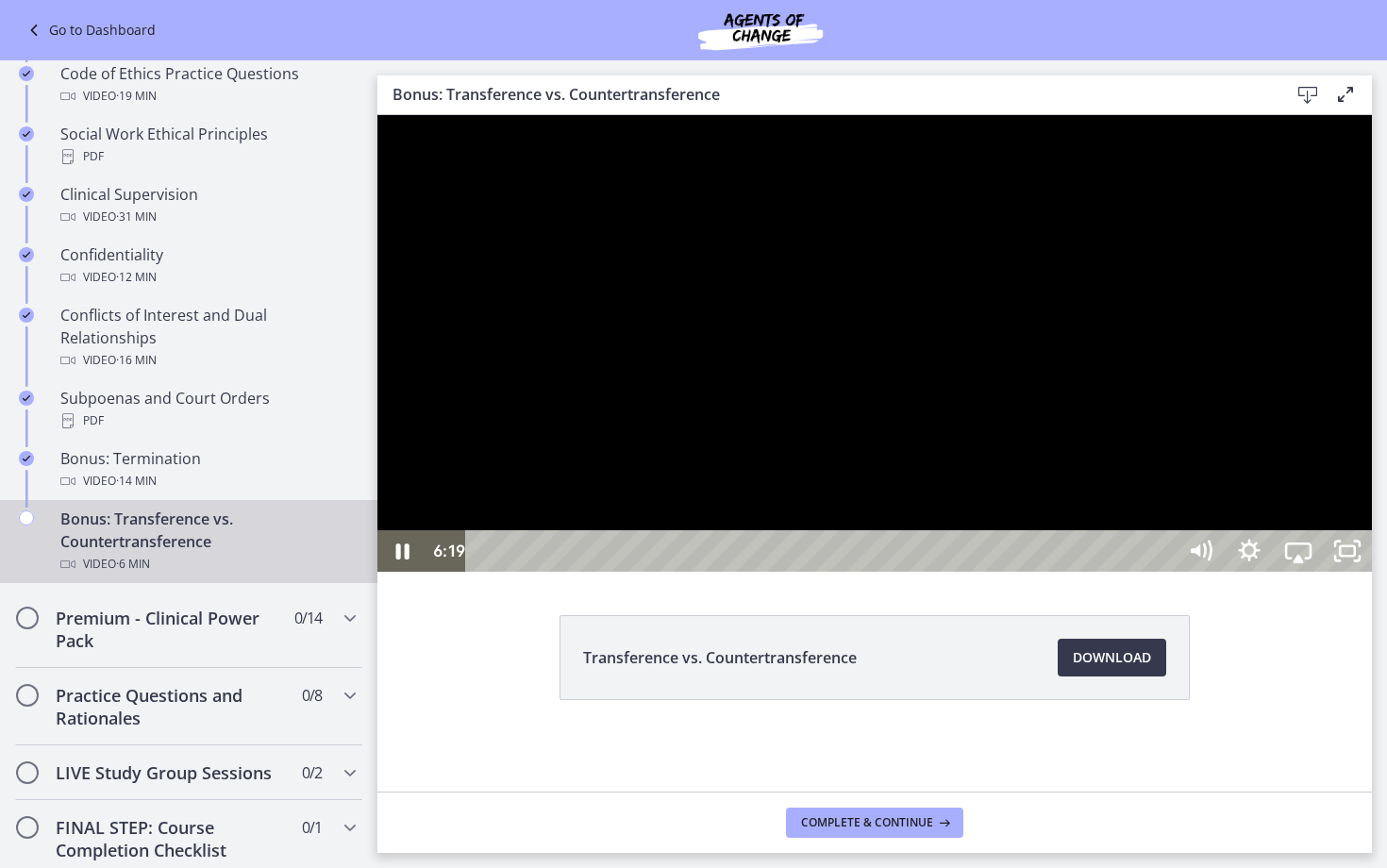 click on "6:19" at bounding box center (824, 551) 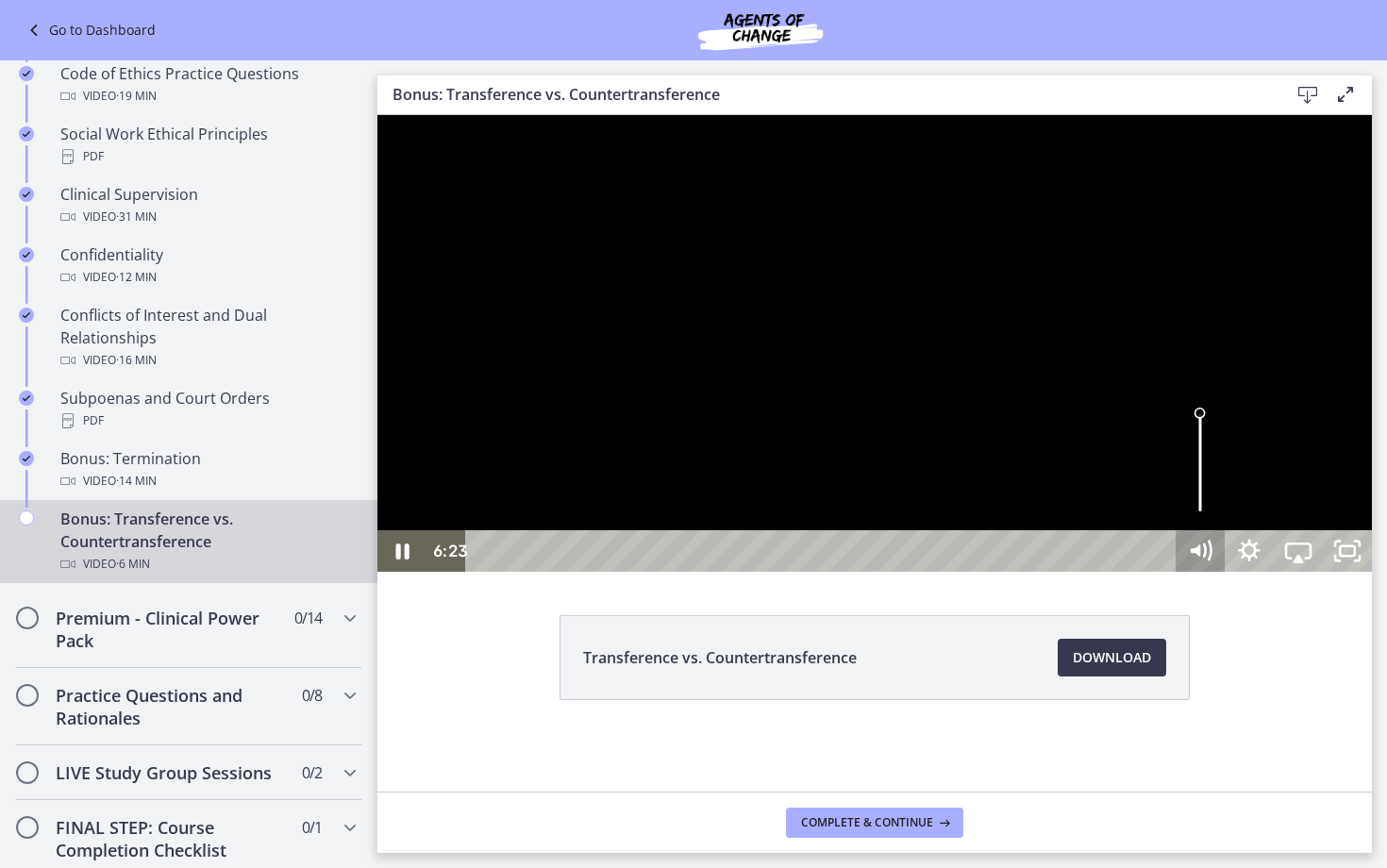 click on "6:23 6:23" at bounding box center [875, 551] 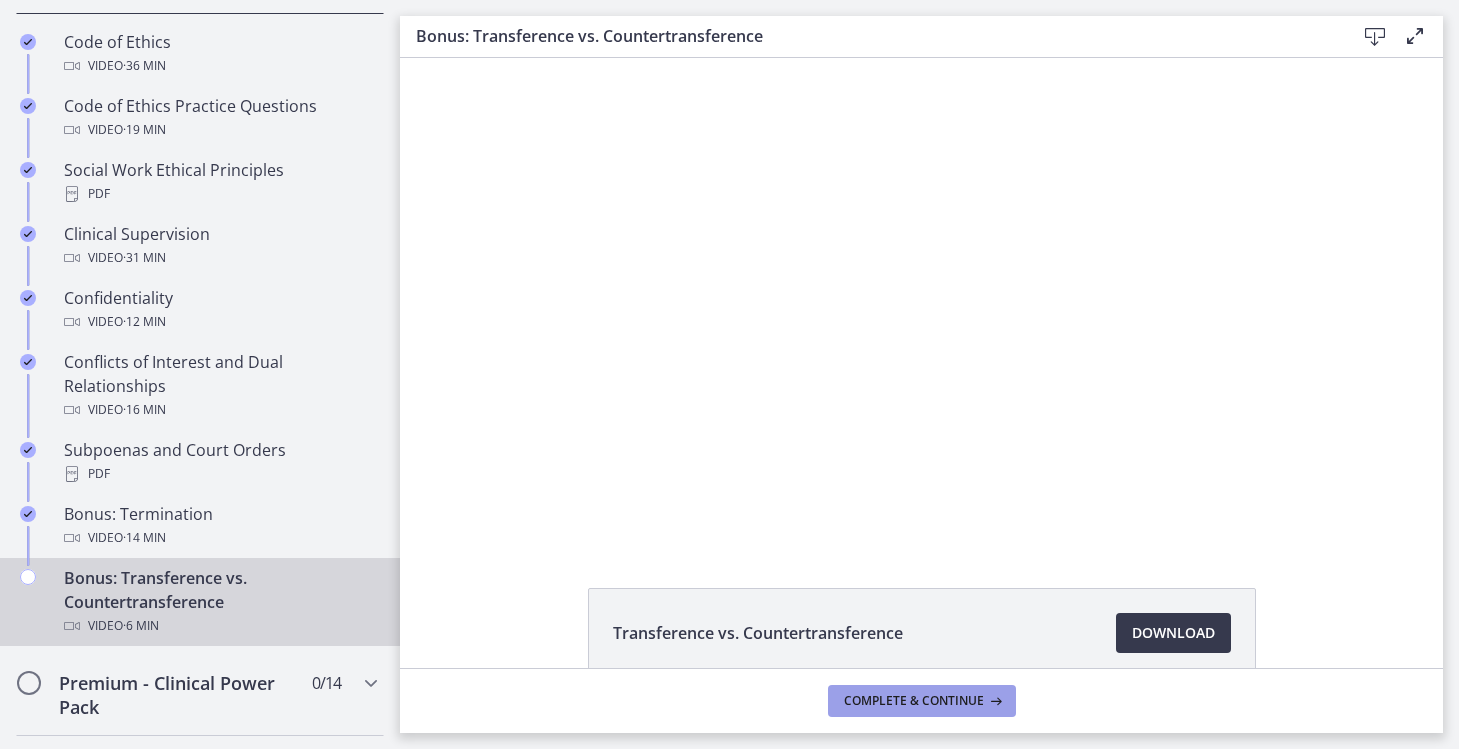 click on "Complete & continue" at bounding box center [914, 701] 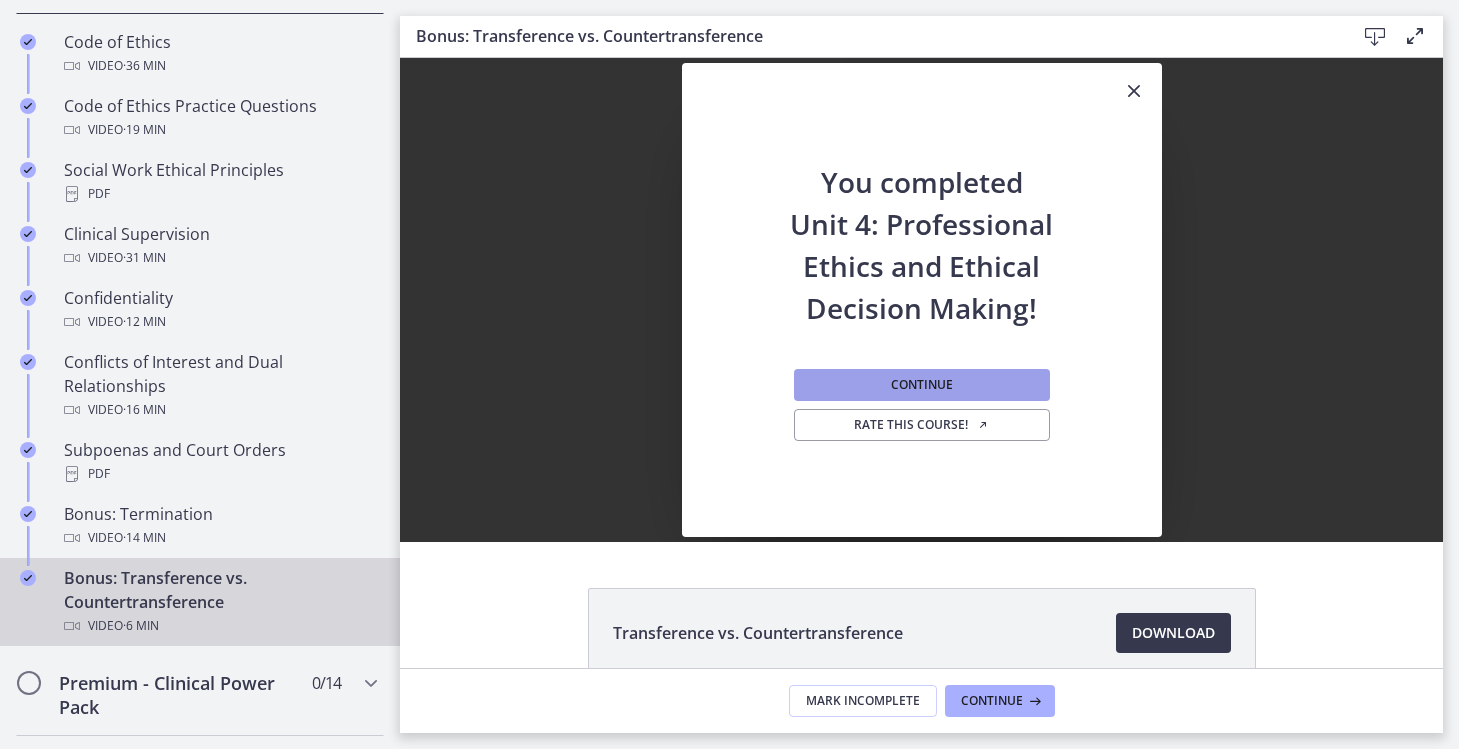 click on "Continue" at bounding box center [922, 385] 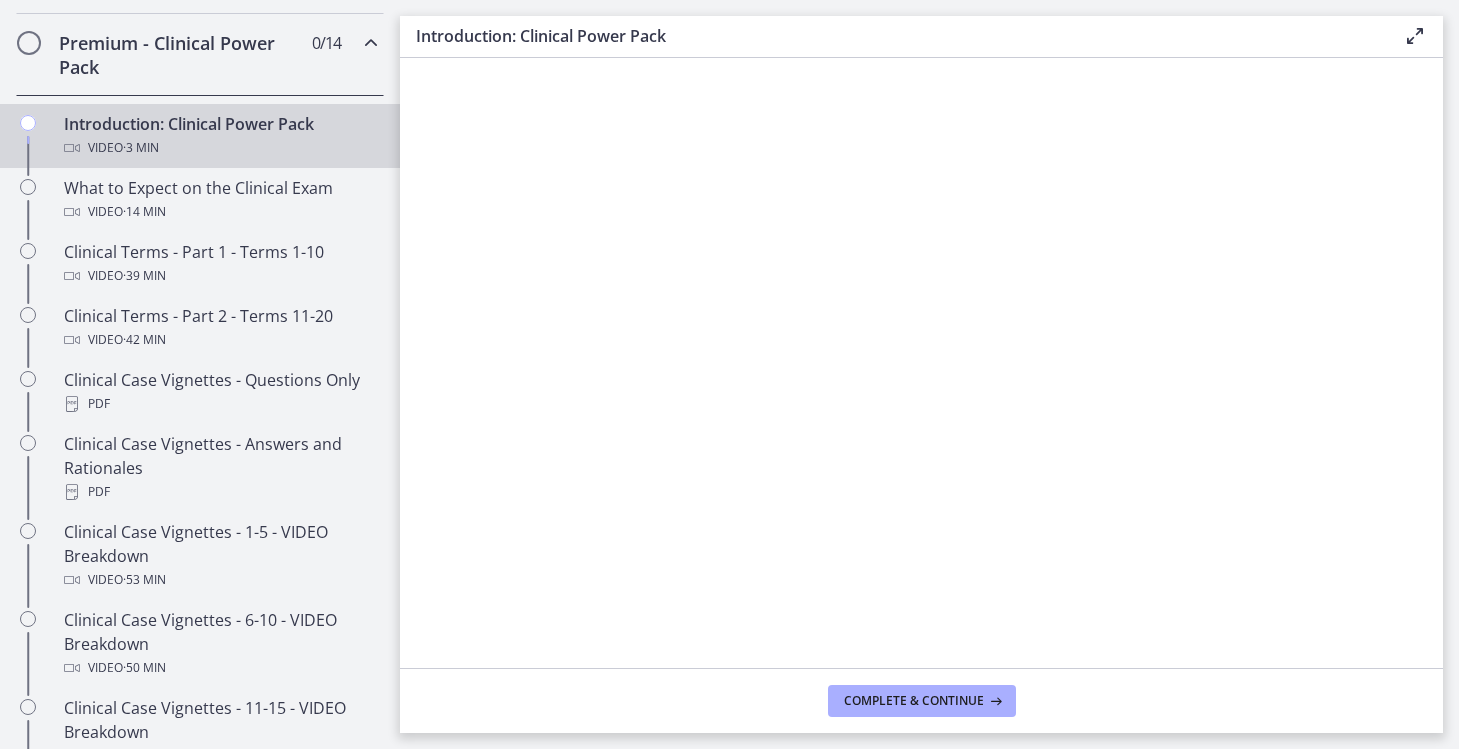 scroll, scrollTop: 0, scrollLeft: 0, axis: both 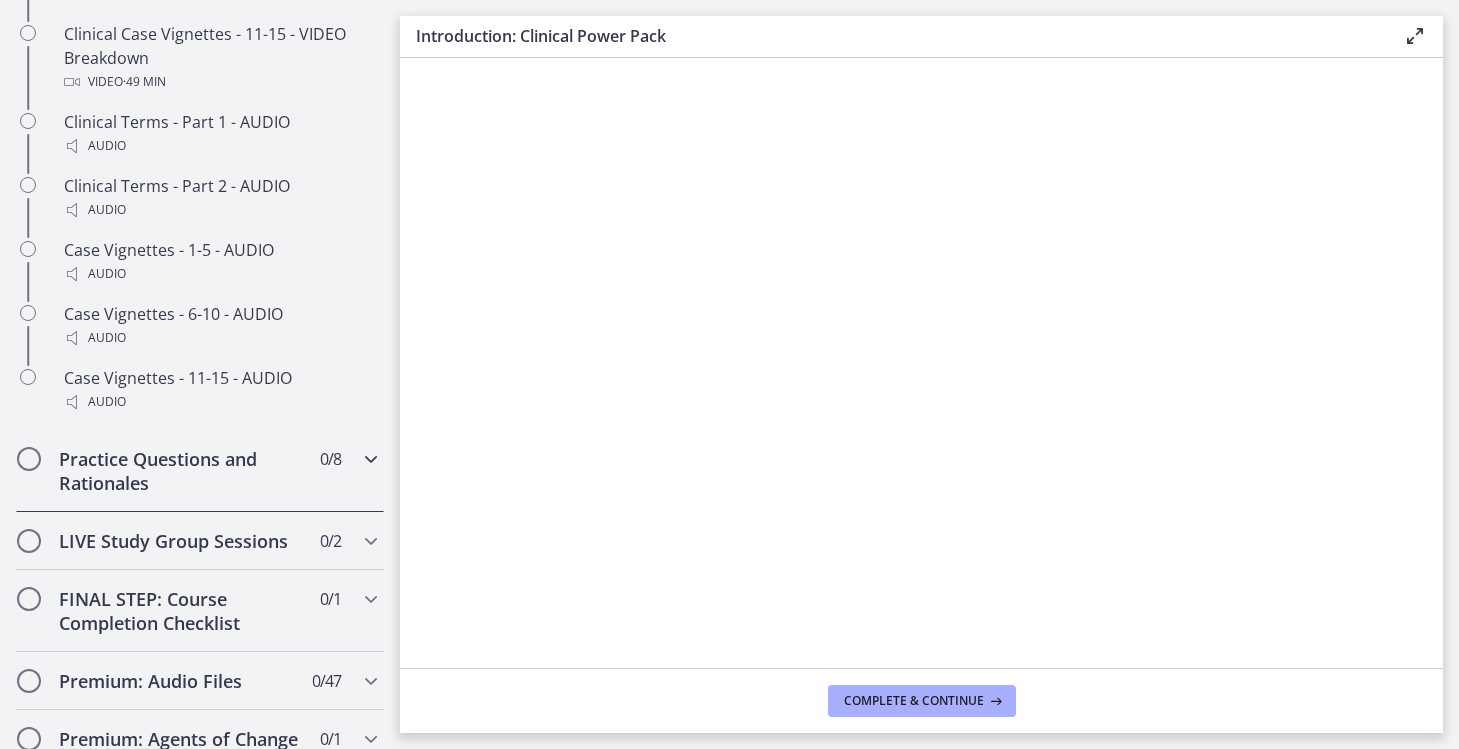 click on "Practice Questions and Rationales
0  /  8
Completed" at bounding box center [200, 471] 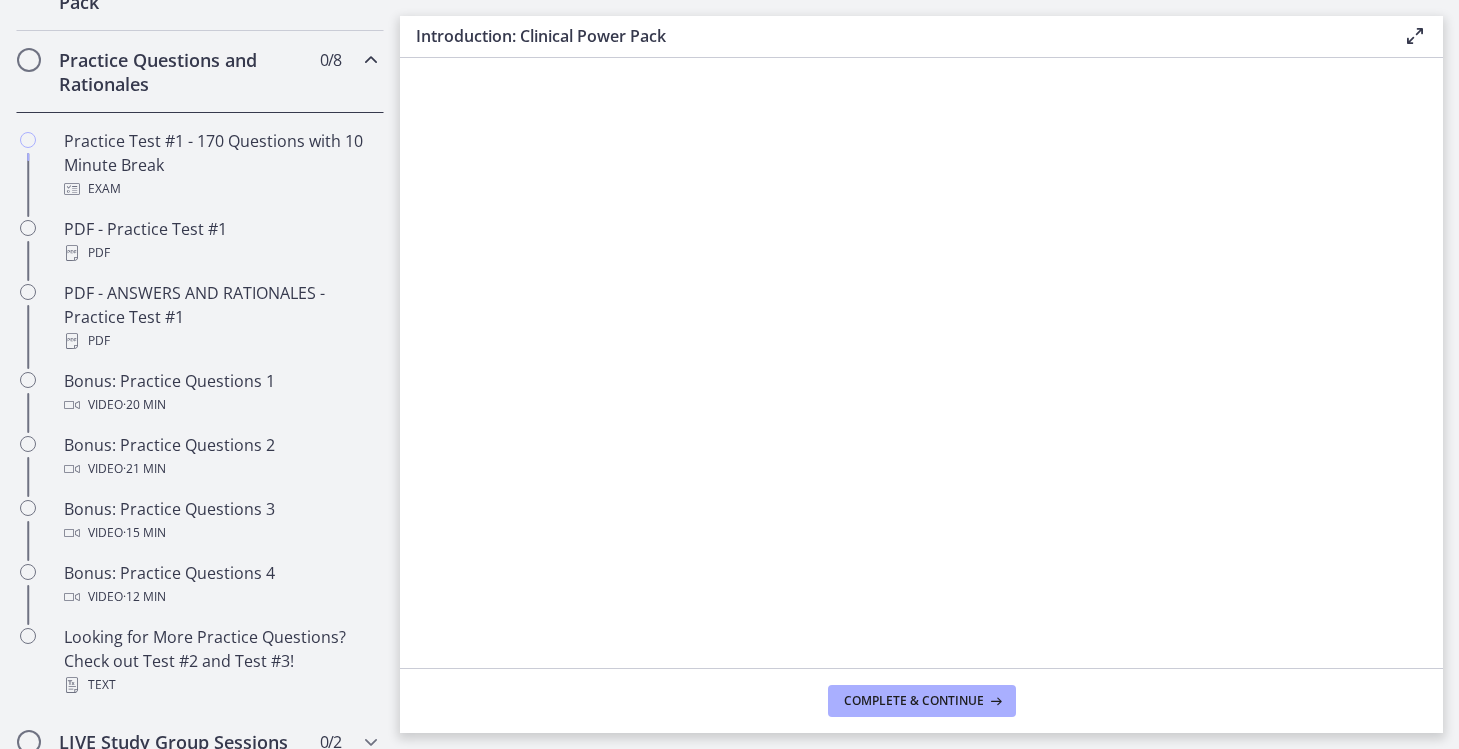 scroll, scrollTop: 1016, scrollLeft: 0, axis: vertical 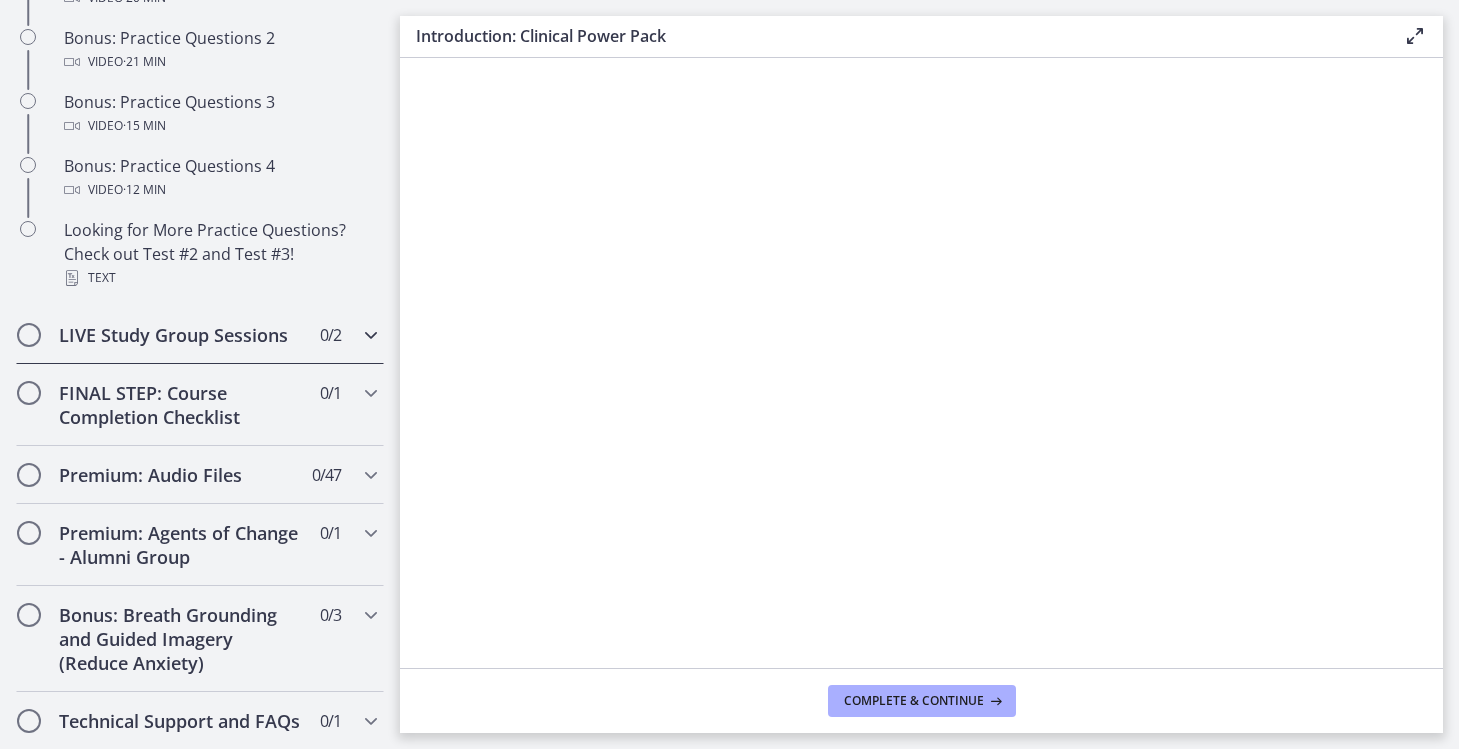 click on "LIVE Study Group Sessions" at bounding box center [181, 335] 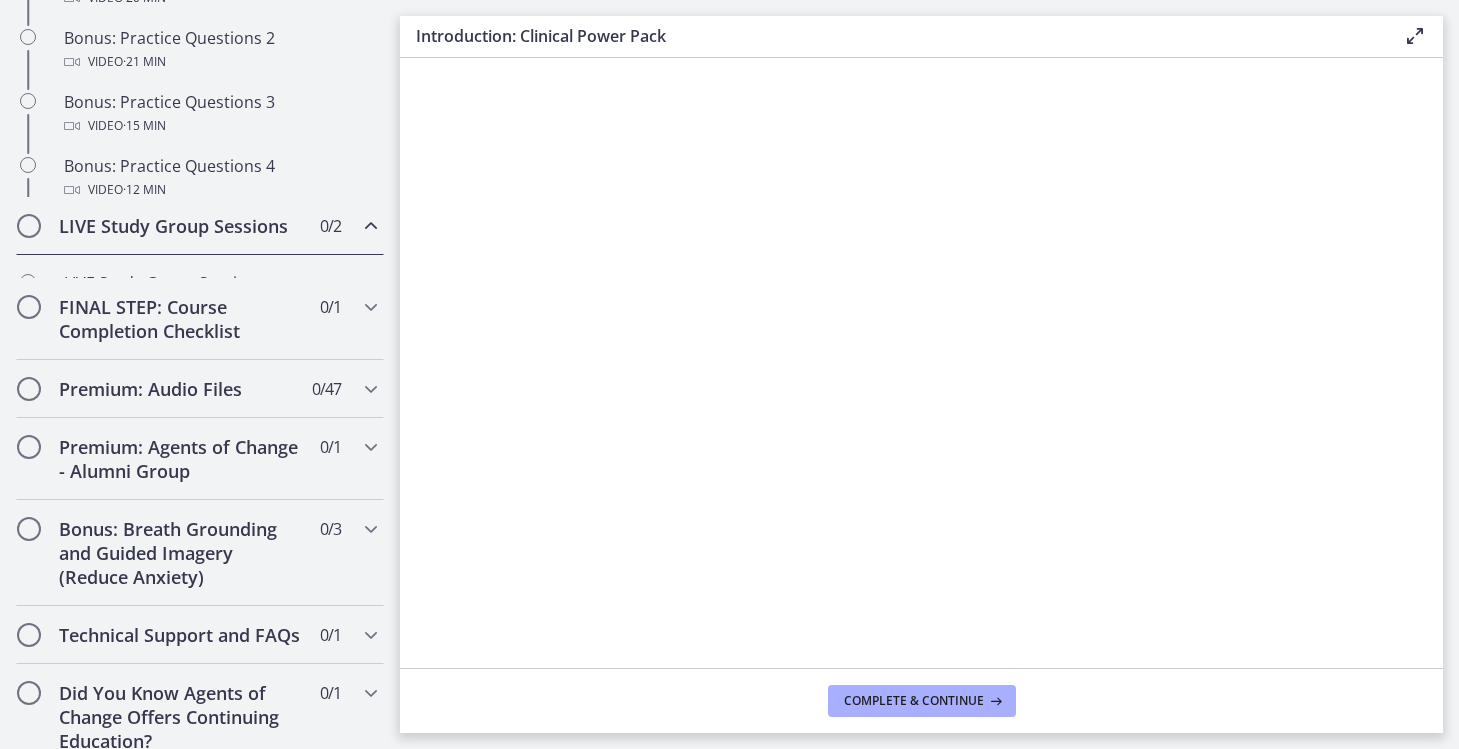 scroll, scrollTop: 1078, scrollLeft: 0, axis: vertical 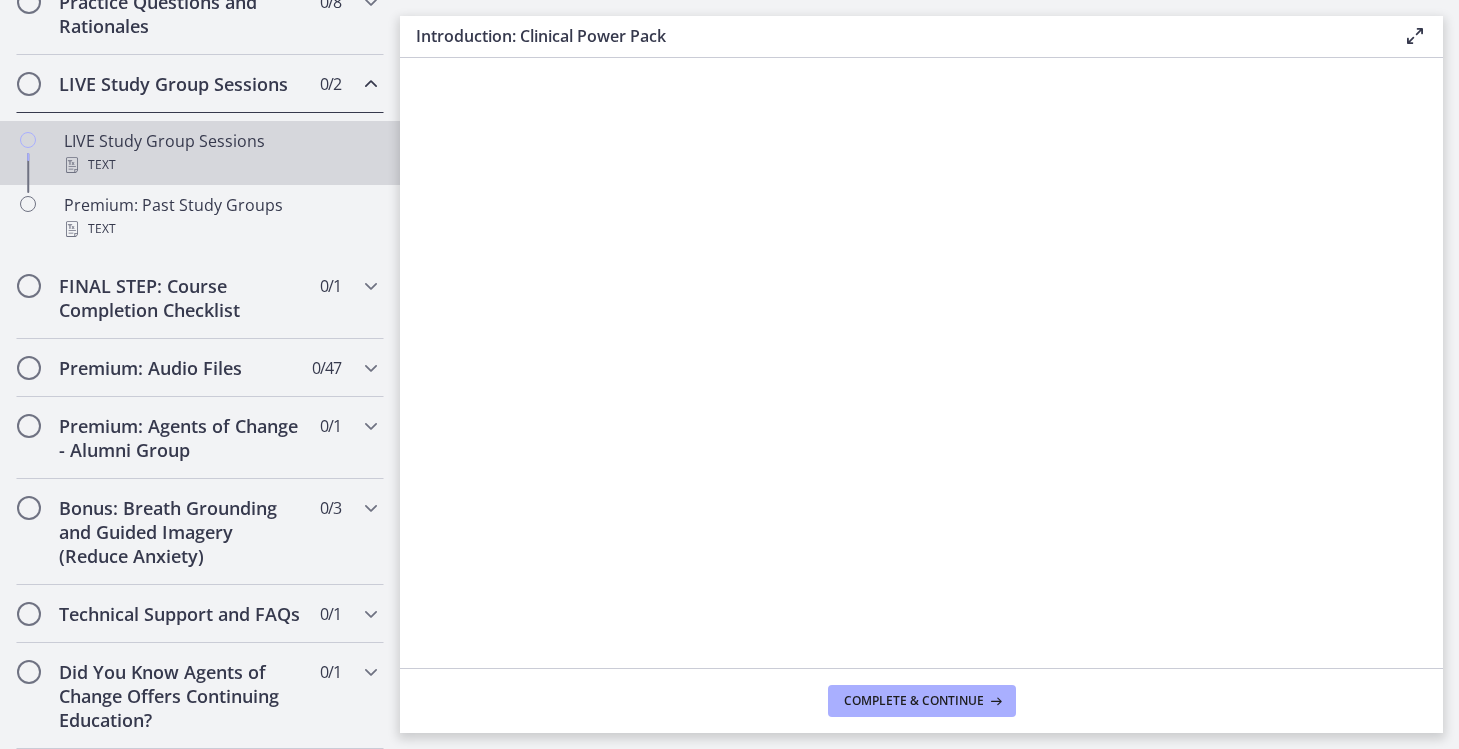 click on "Text" at bounding box center [220, 165] 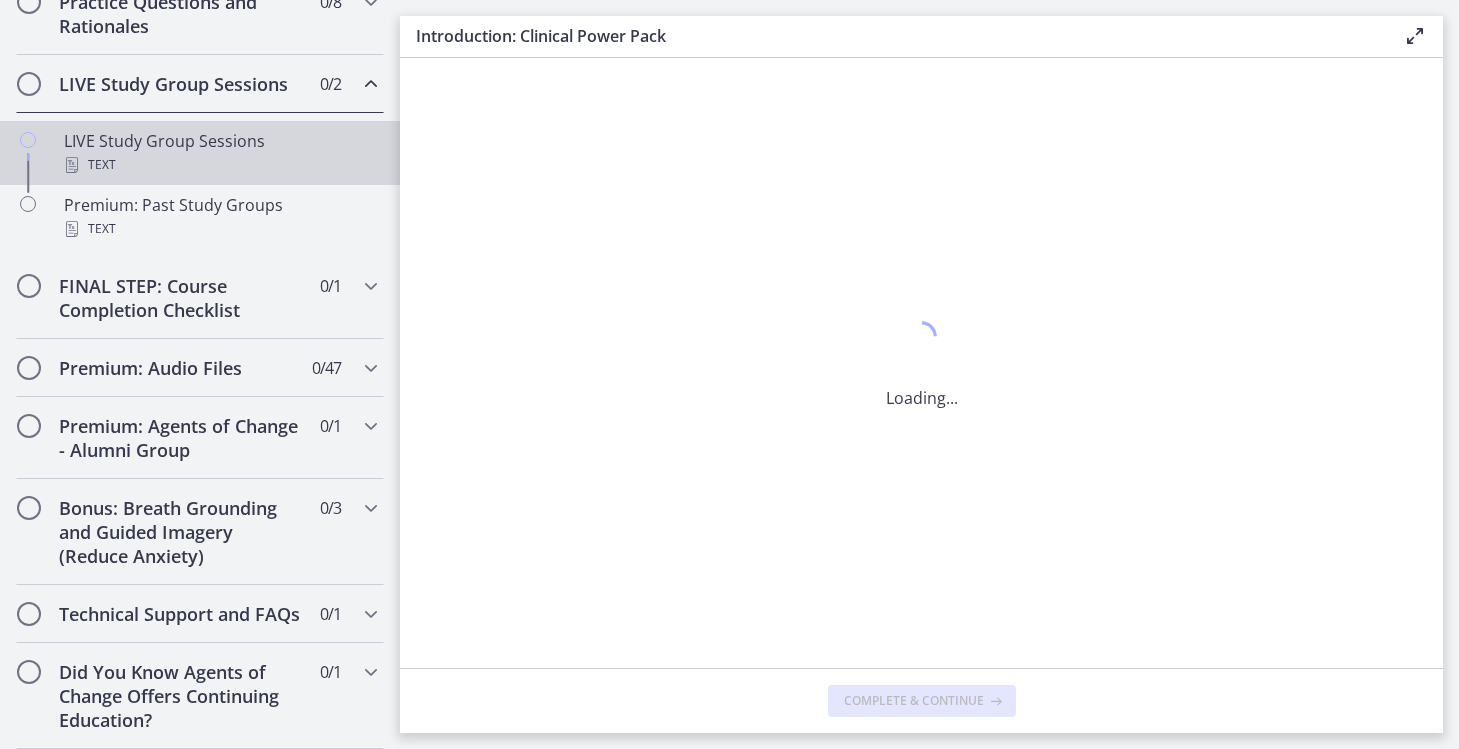 scroll, scrollTop: 0, scrollLeft: 0, axis: both 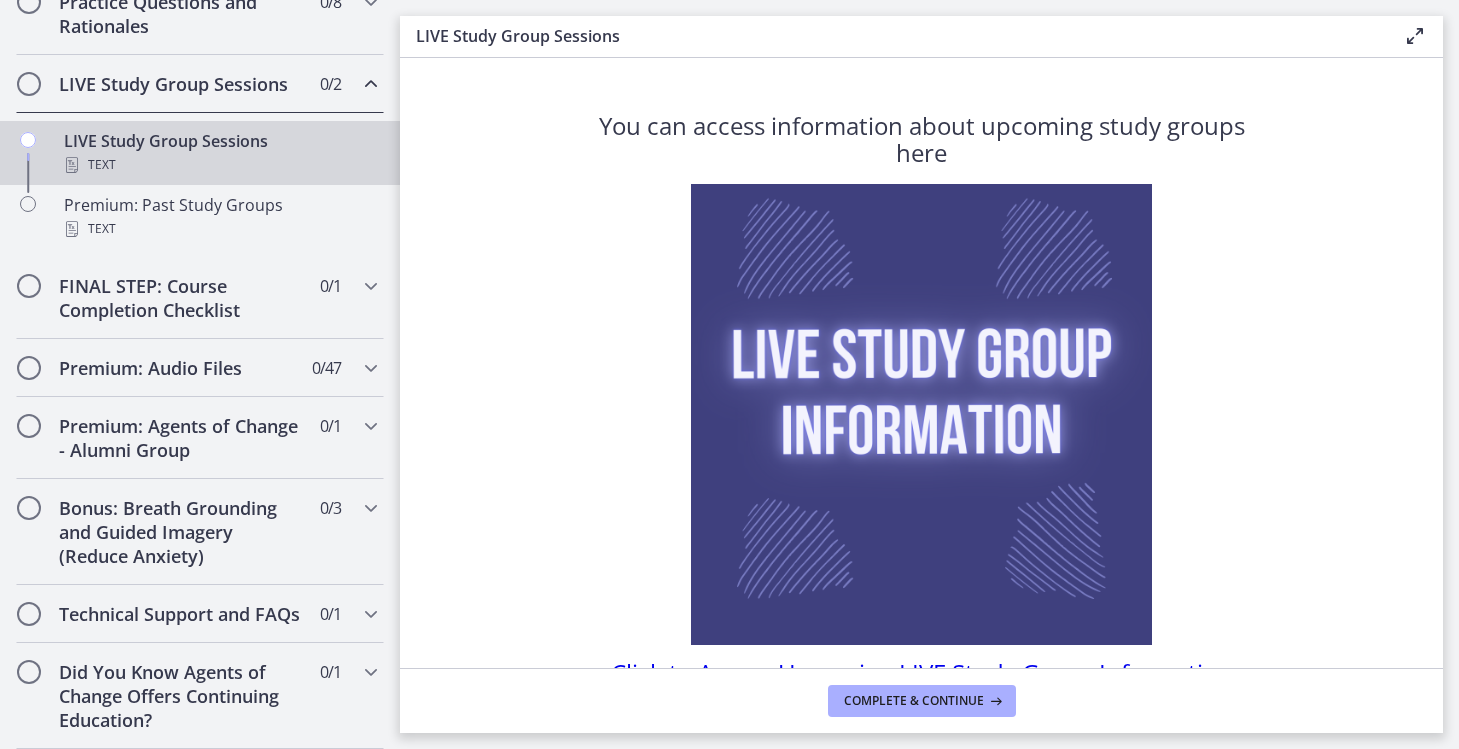 click at bounding box center (371, 84) 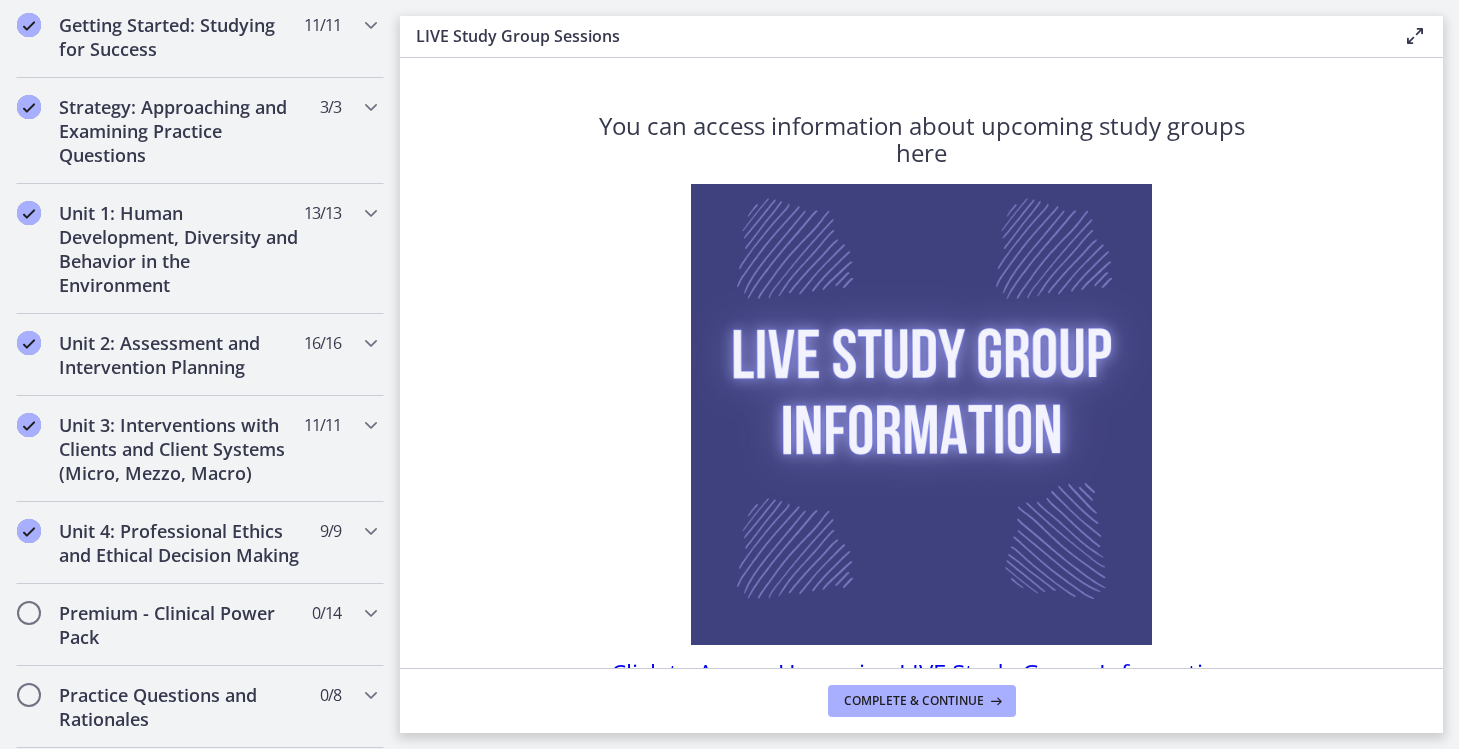 scroll, scrollTop: 370, scrollLeft: 0, axis: vertical 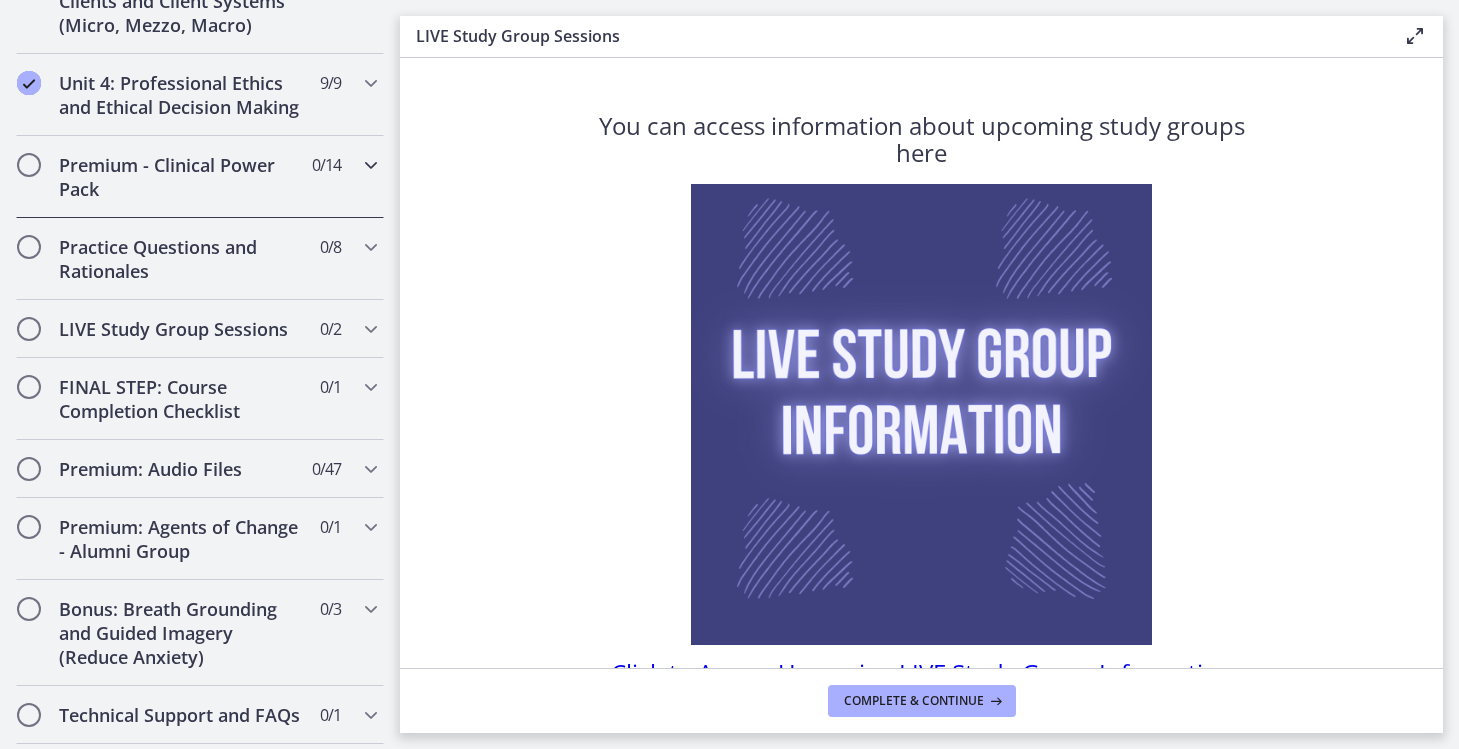 click on "Premium - Clinical Power Pack
0  /  14
Completed" at bounding box center [200, 177] 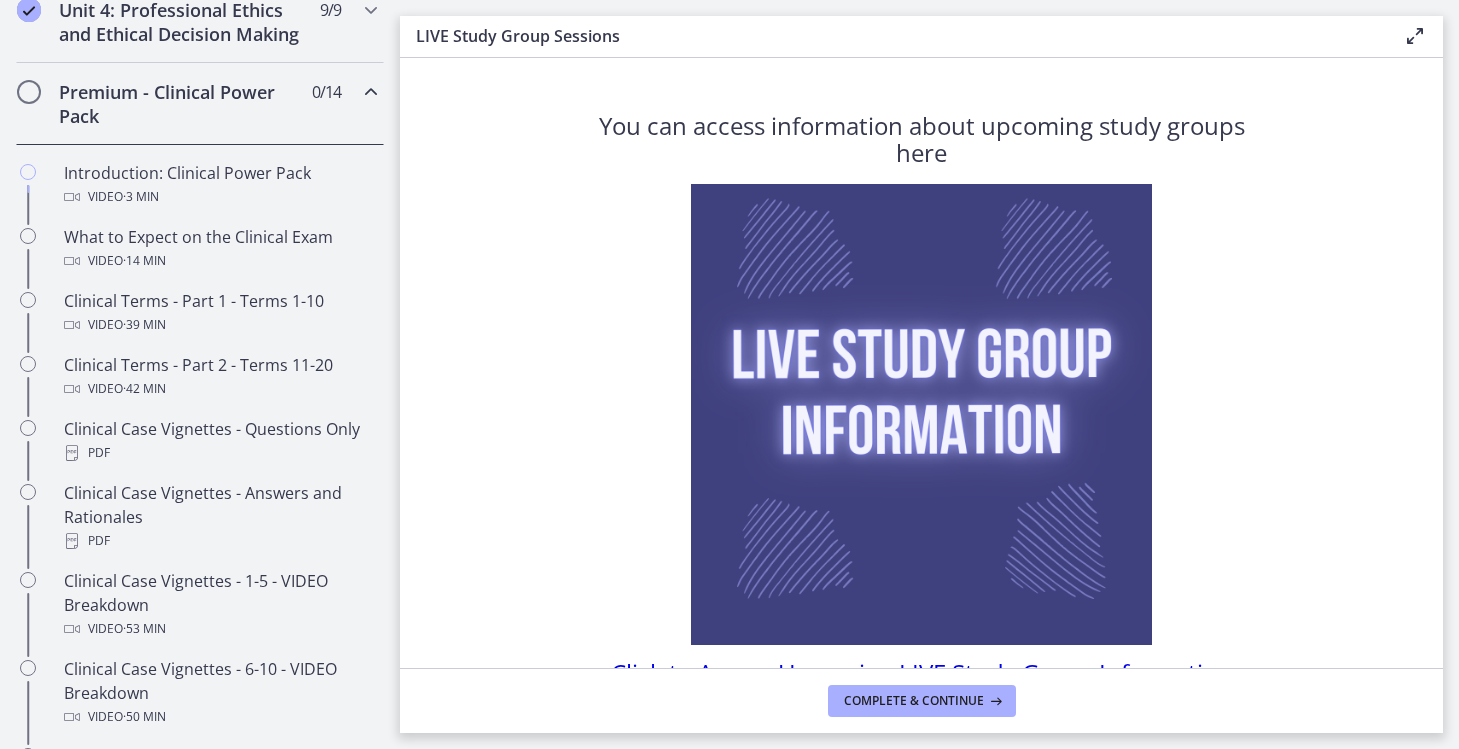 scroll, scrollTop: 907, scrollLeft: 0, axis: vertical 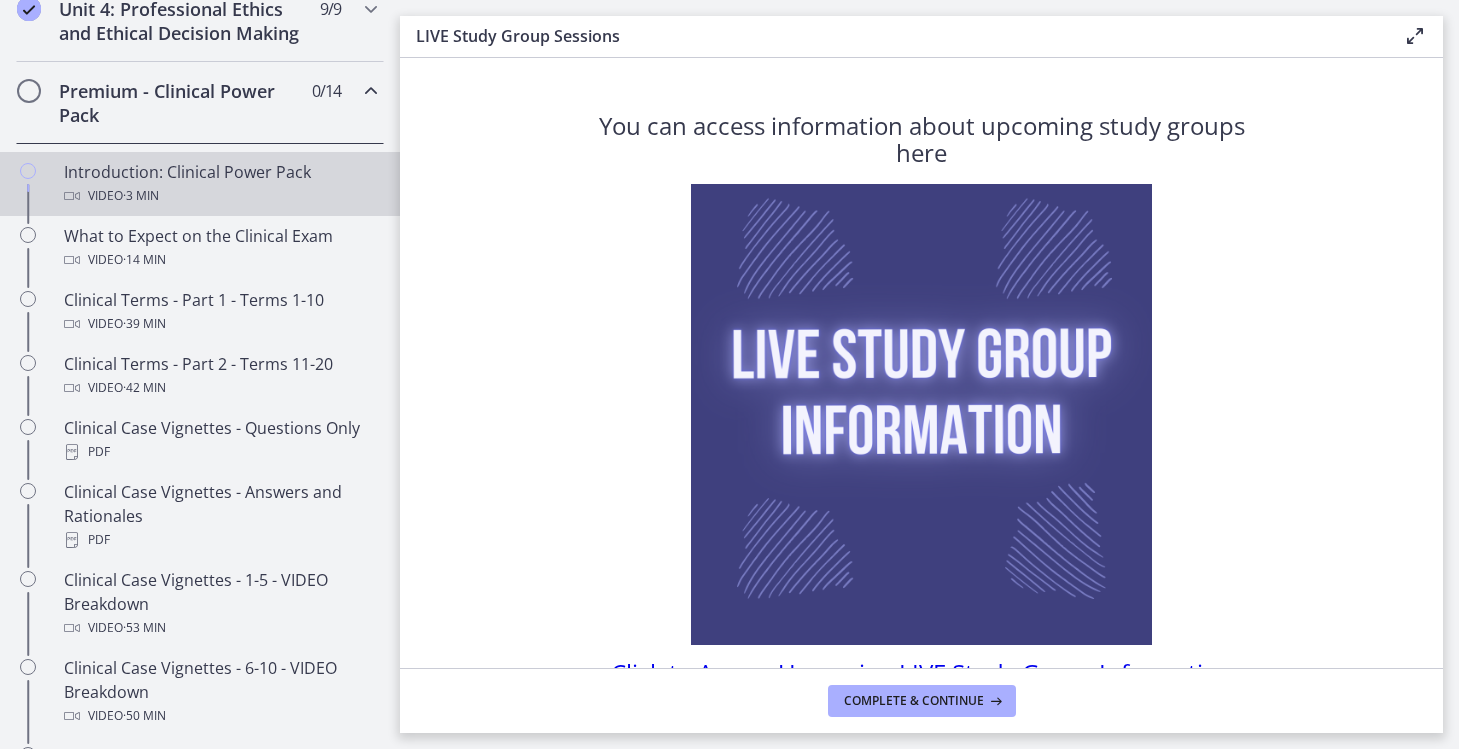 click on "Video
·  3 min" at bounding box center [220, 196] 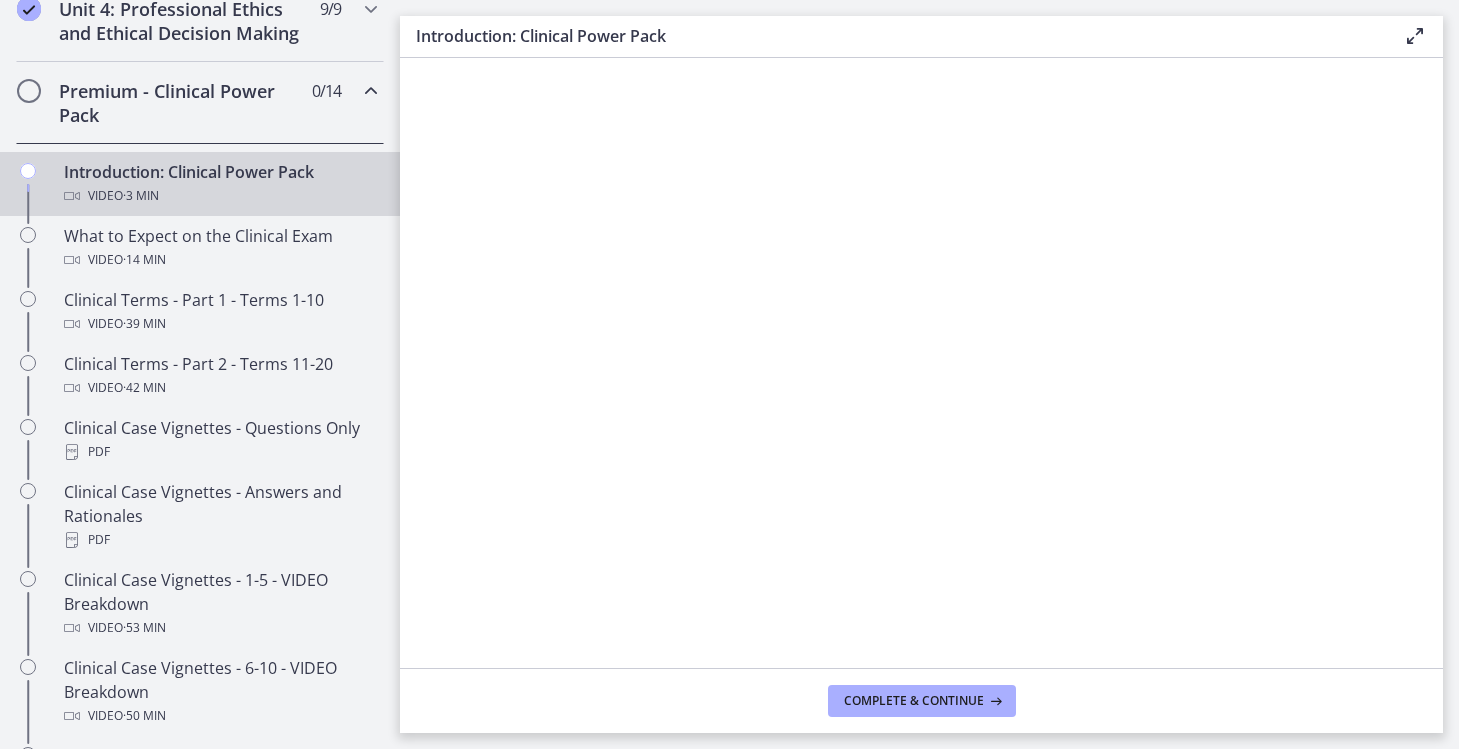 scroll, scrollTop: 0, scrollLeft: 0, axis: both 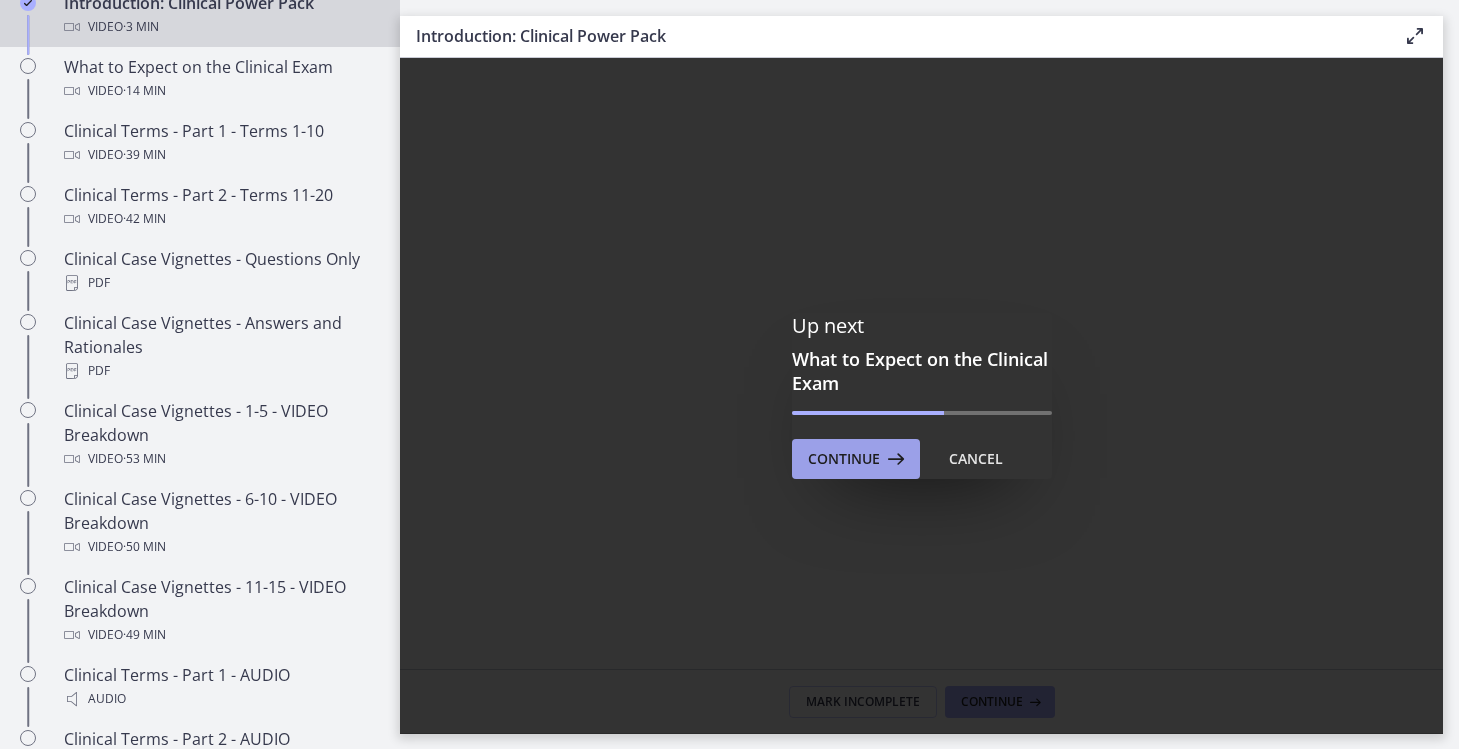 click at bounding box center [894, 459] 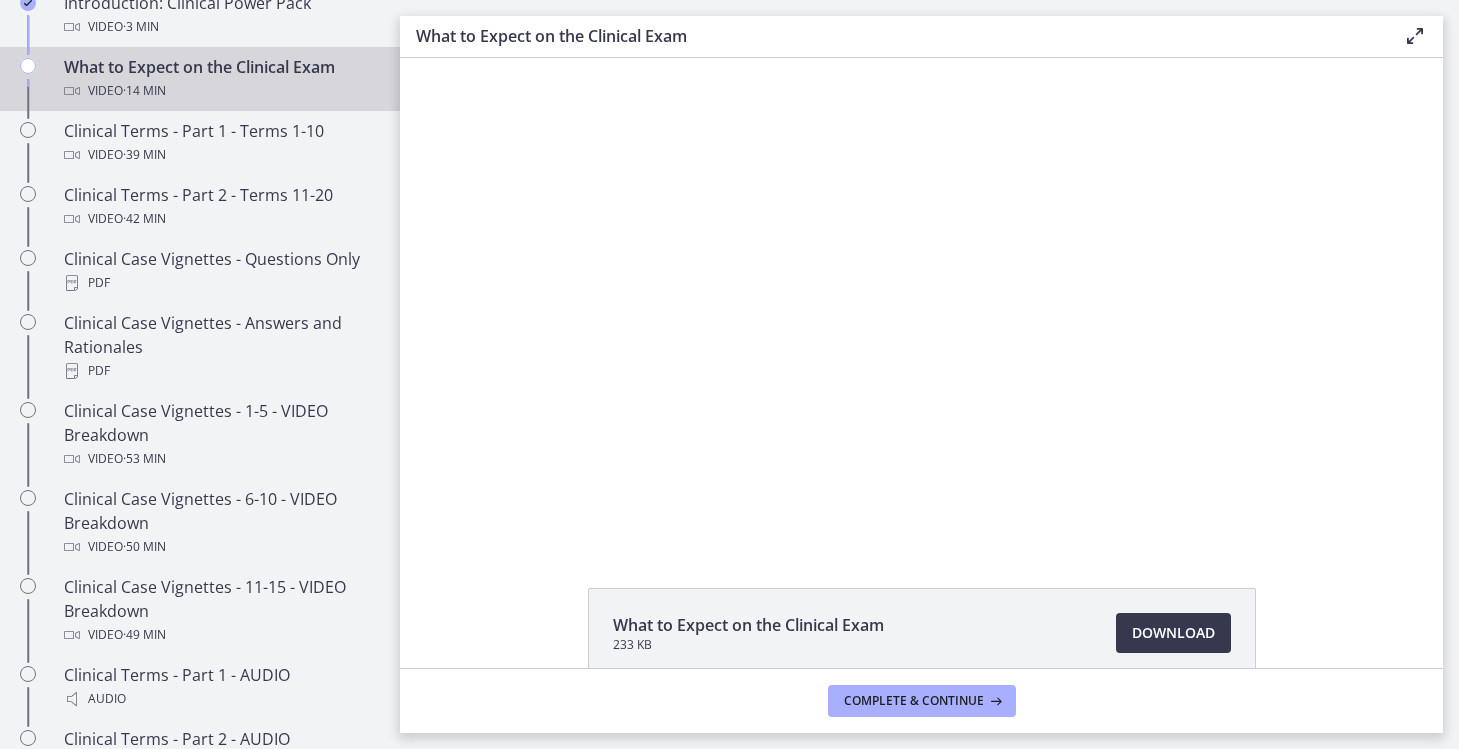 scroll, scrollTop: 0, scrollLeft: 0, axis: both 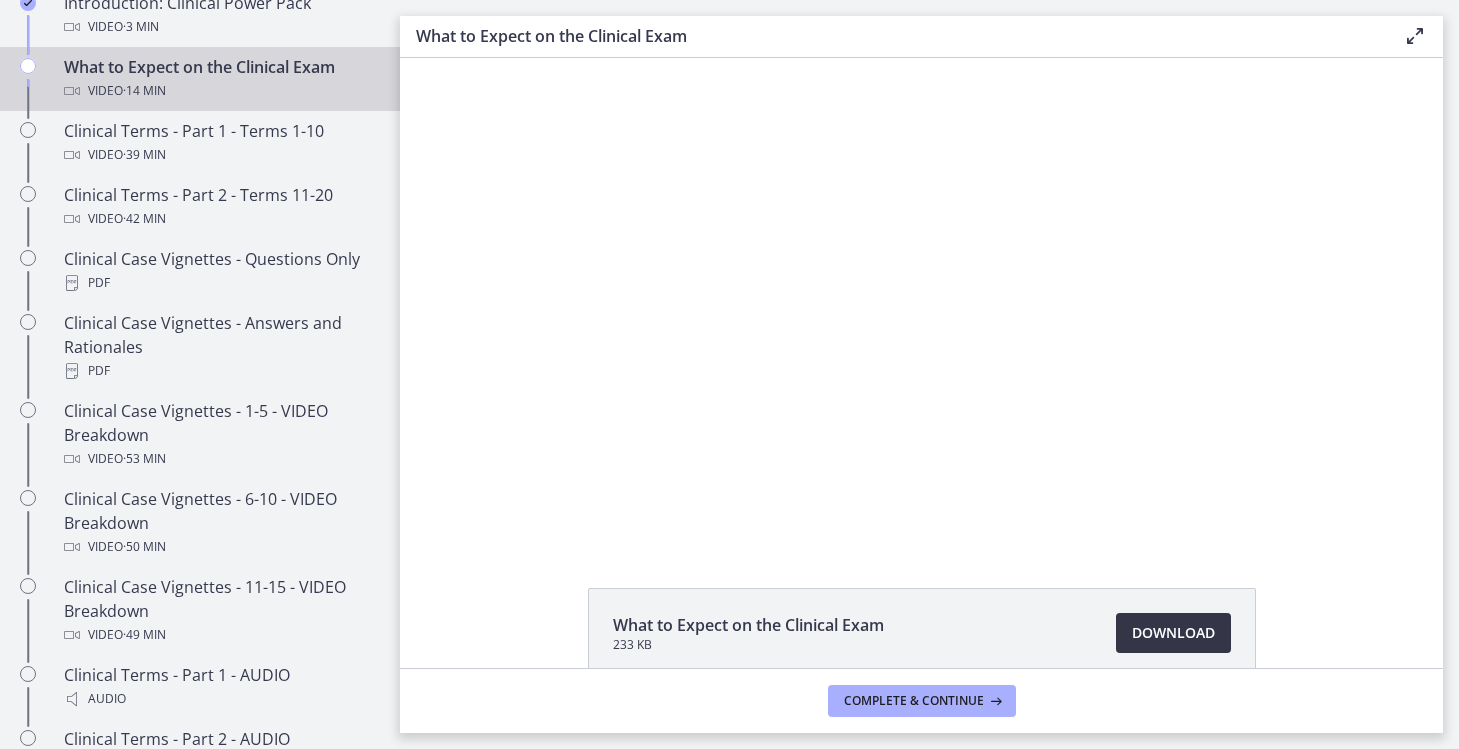 click on "Download
Opens in a new window" at bounding box center [1173, 633] 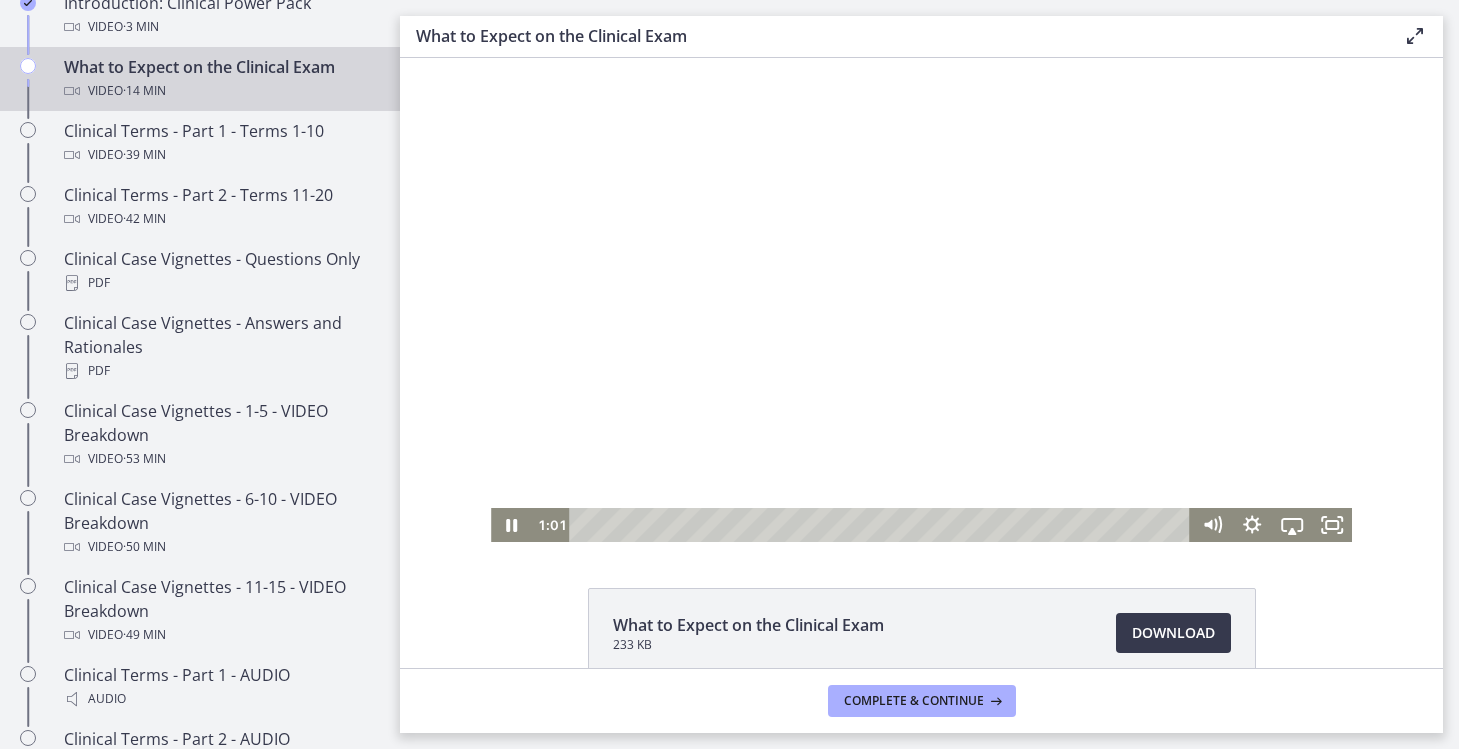 click at bounding box center [921, 300] 